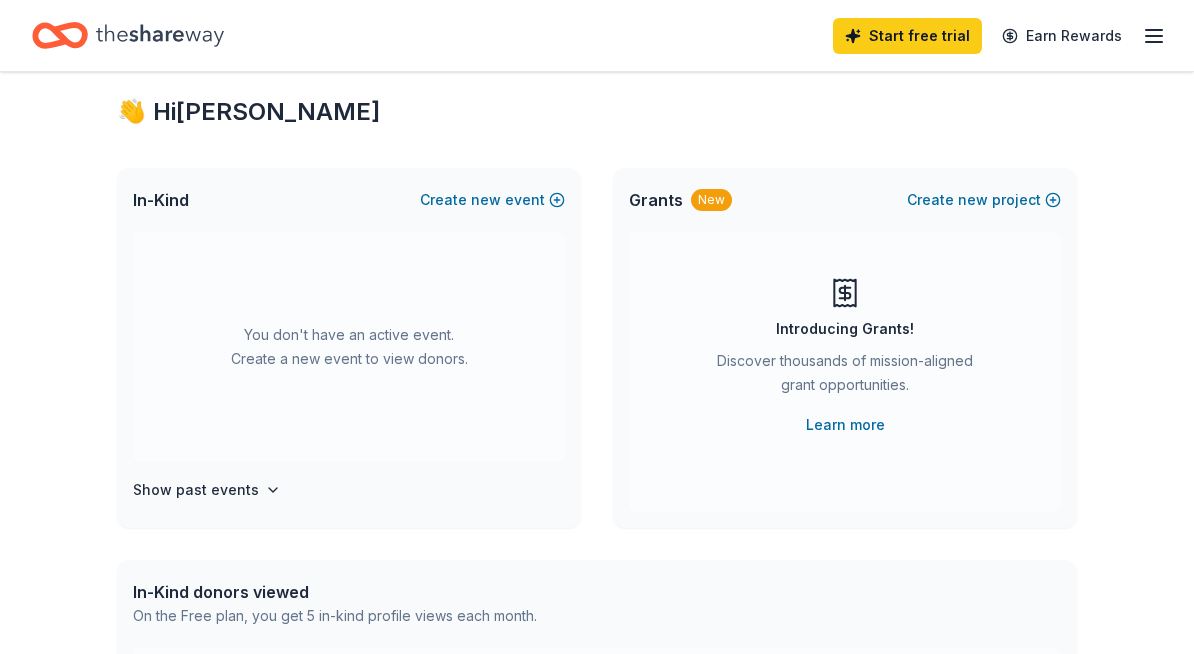 scroll, scrollTop: 0, scrollLeft: 0, axis: both 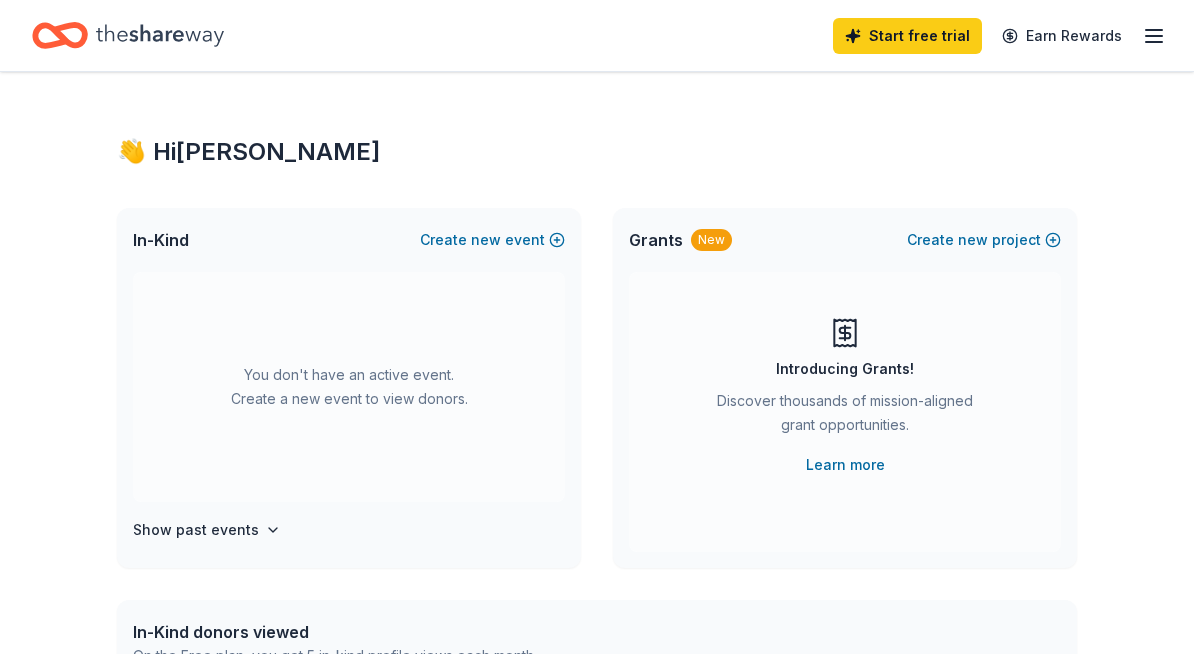 click 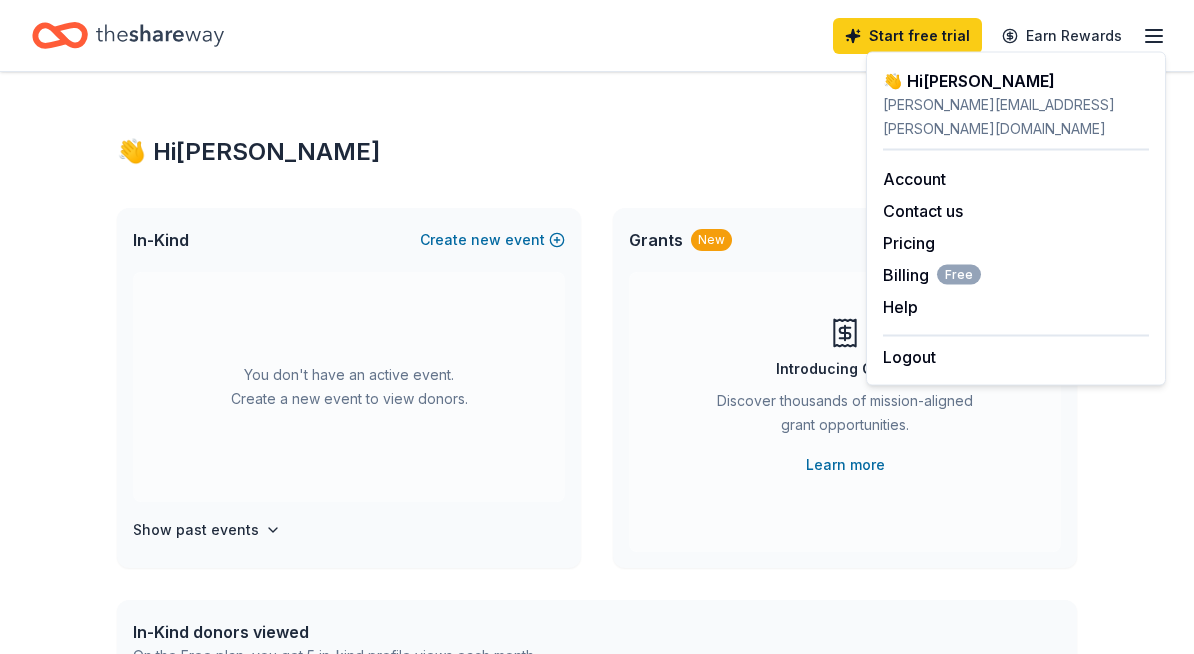 click 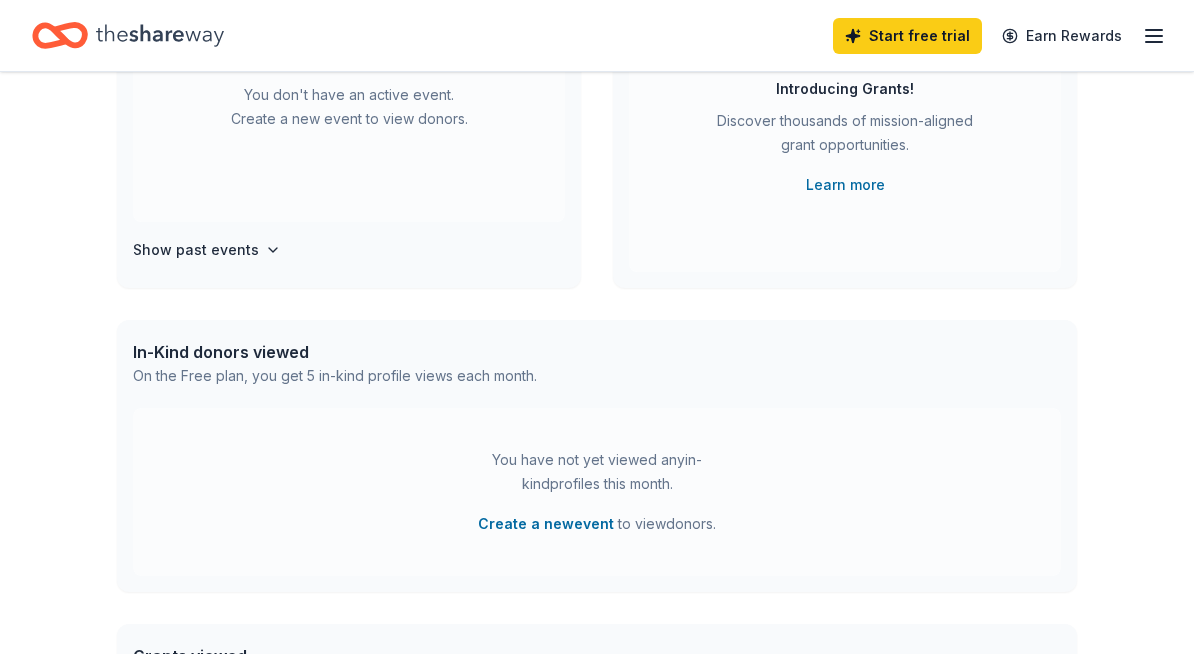scroll, scrollTop: 0, scrollLeft: 0, axis: both 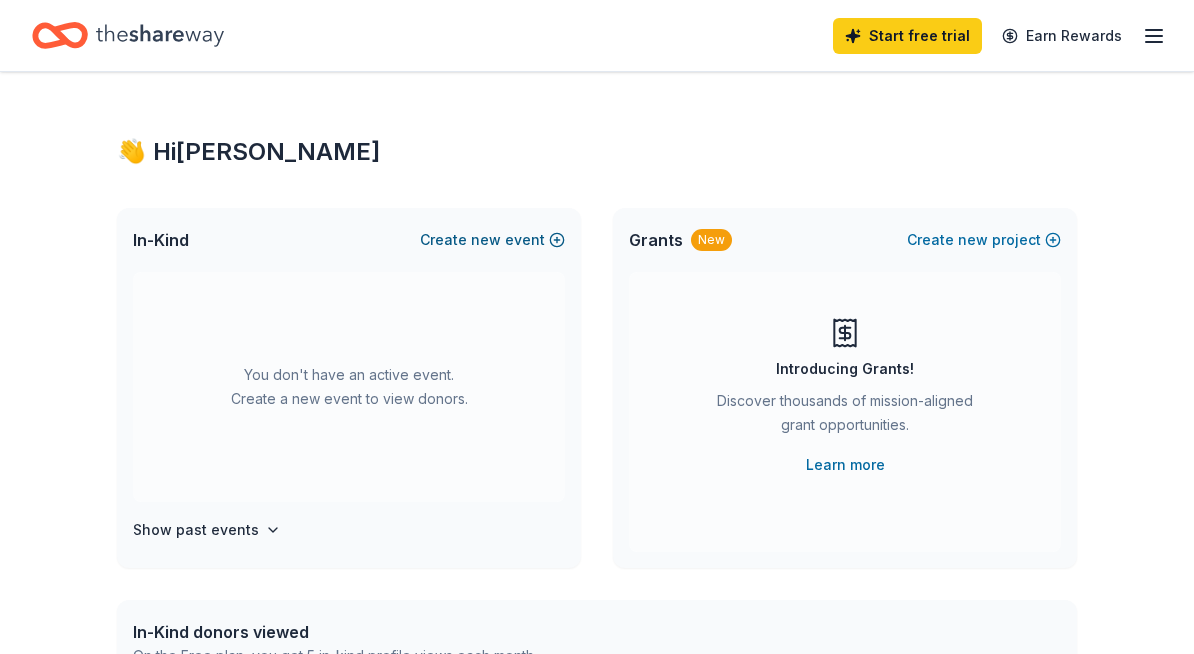 click on "Create  new  event" at bounding box center [492, 240] 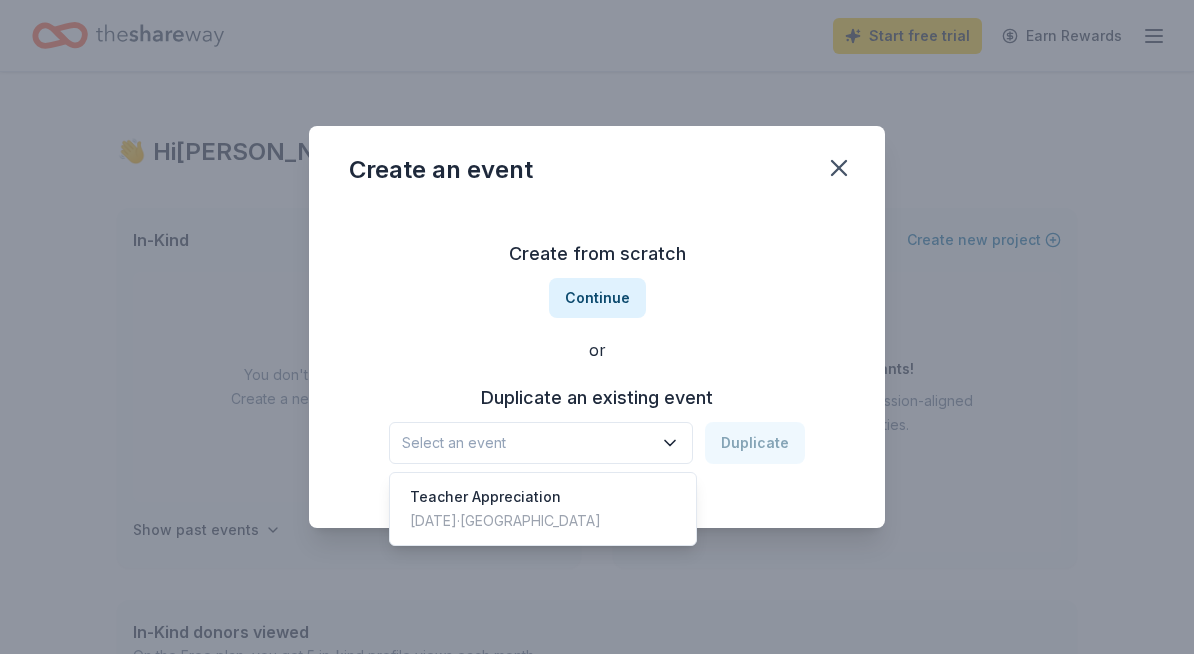 click on "Select an event" at bounding box center (541, 443) 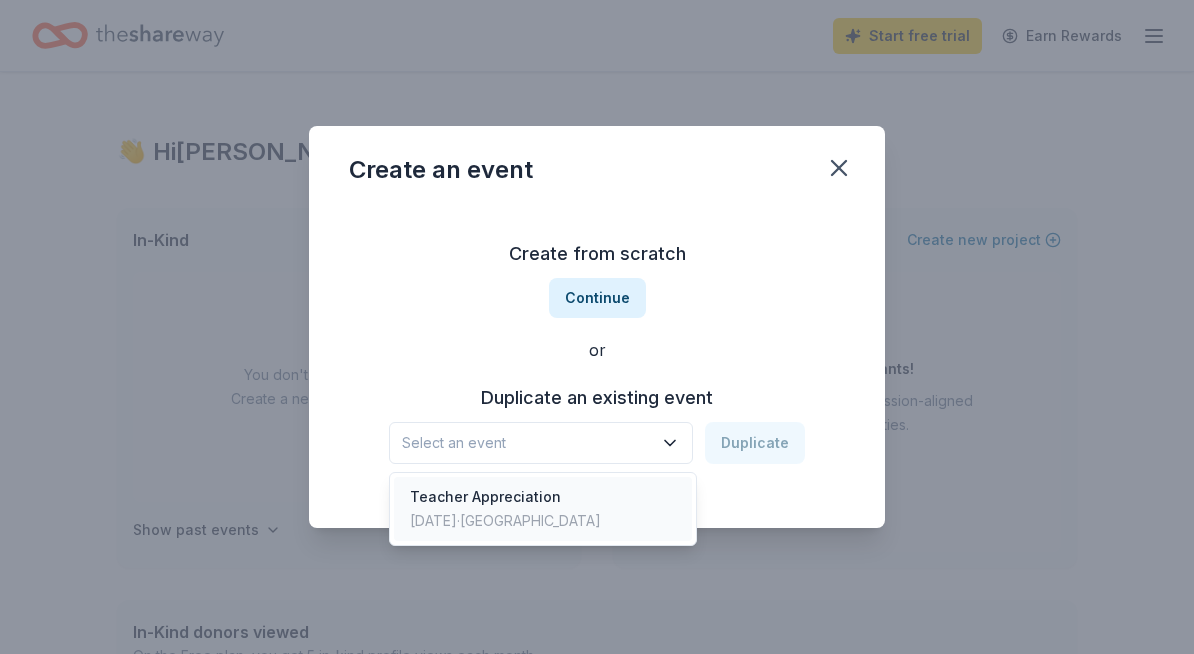 click on "May 10, 2024  ·  TX" at bounding box center [505, 521] 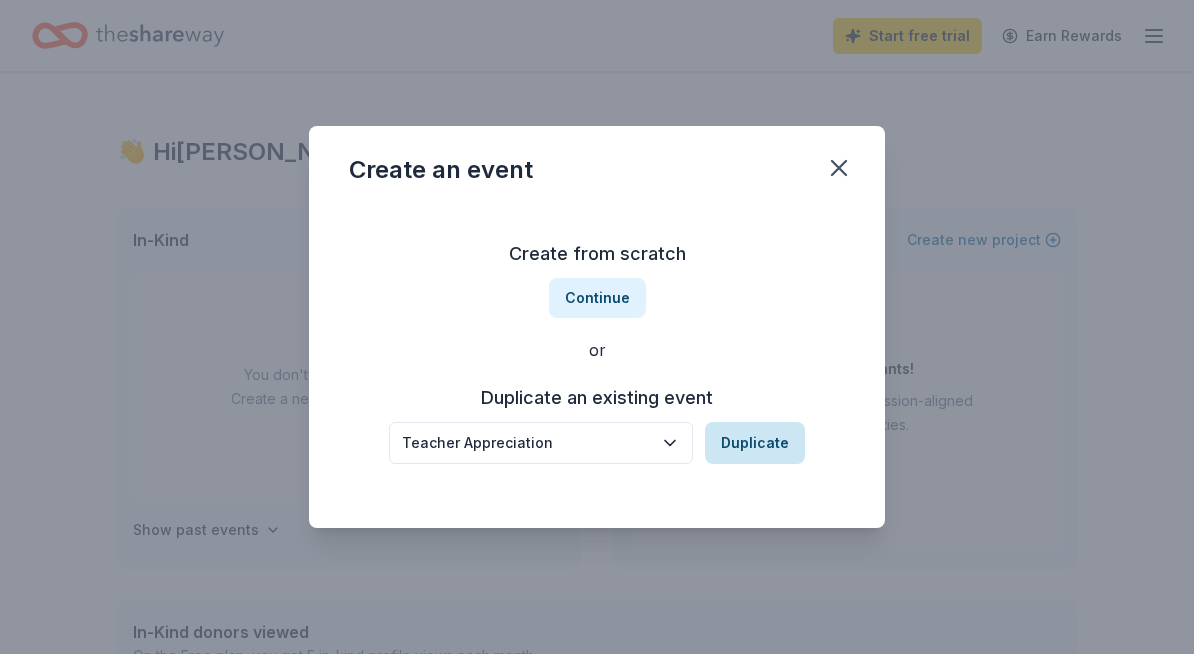 click on "Duplicate" at bounding box center [755, 443] 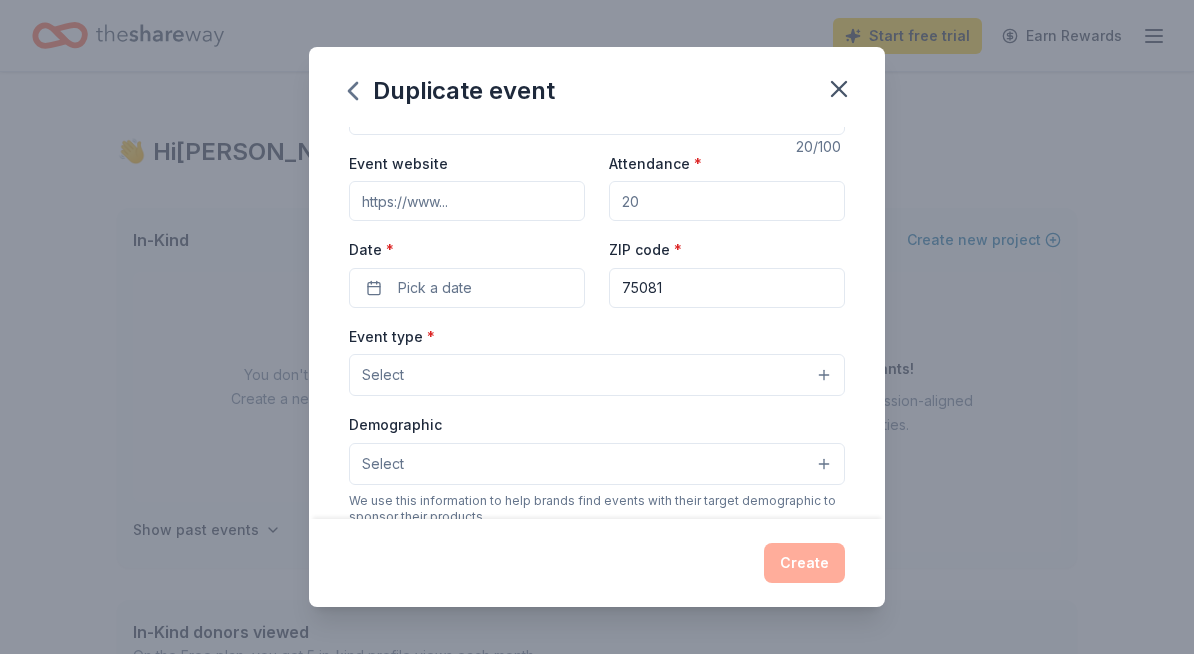 scroll, scrollTop: 67, scrollLeft: 0, axis: vertical 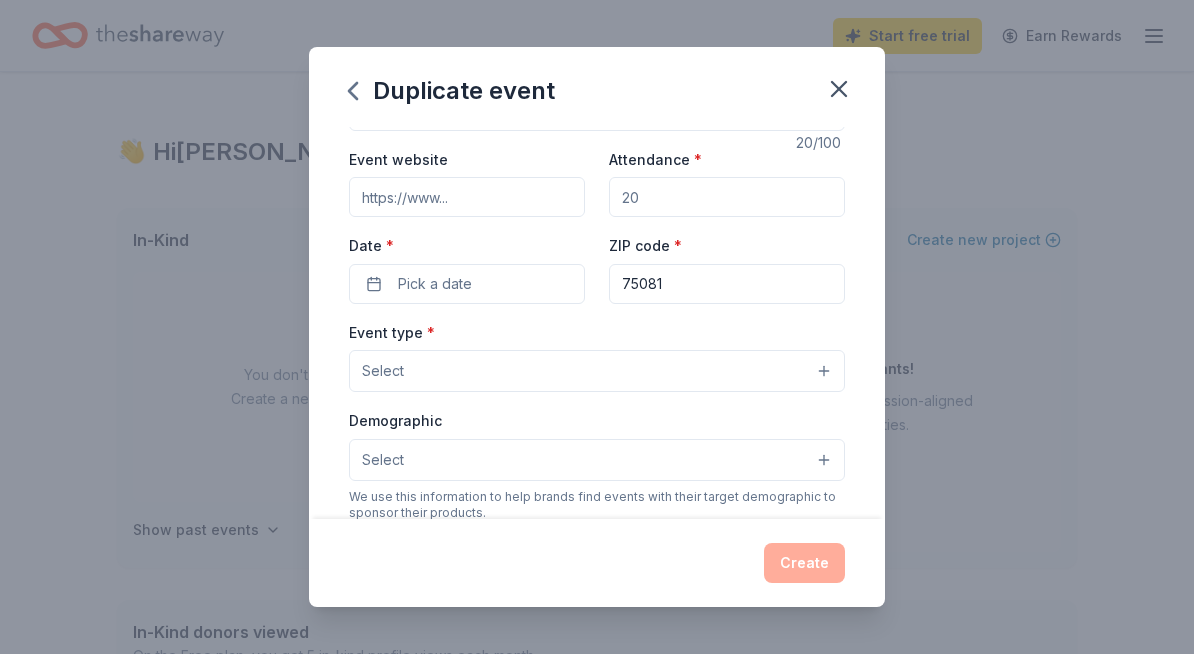 click on "Attendance *" at bounding box center [727, 197] 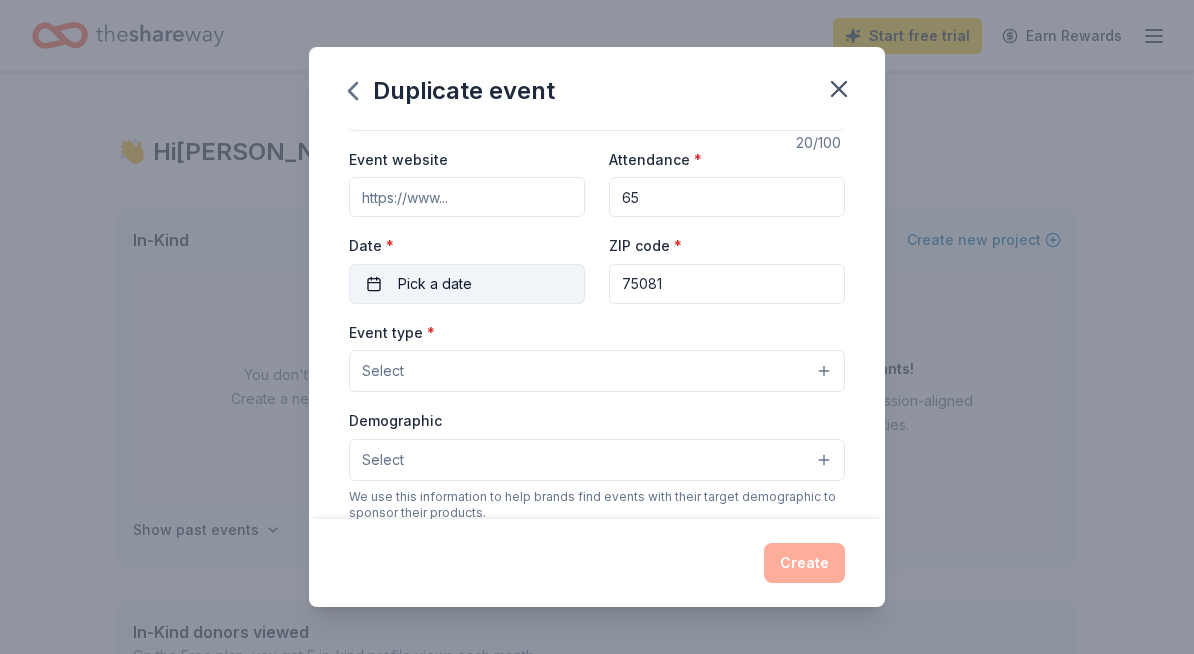 type on "65" 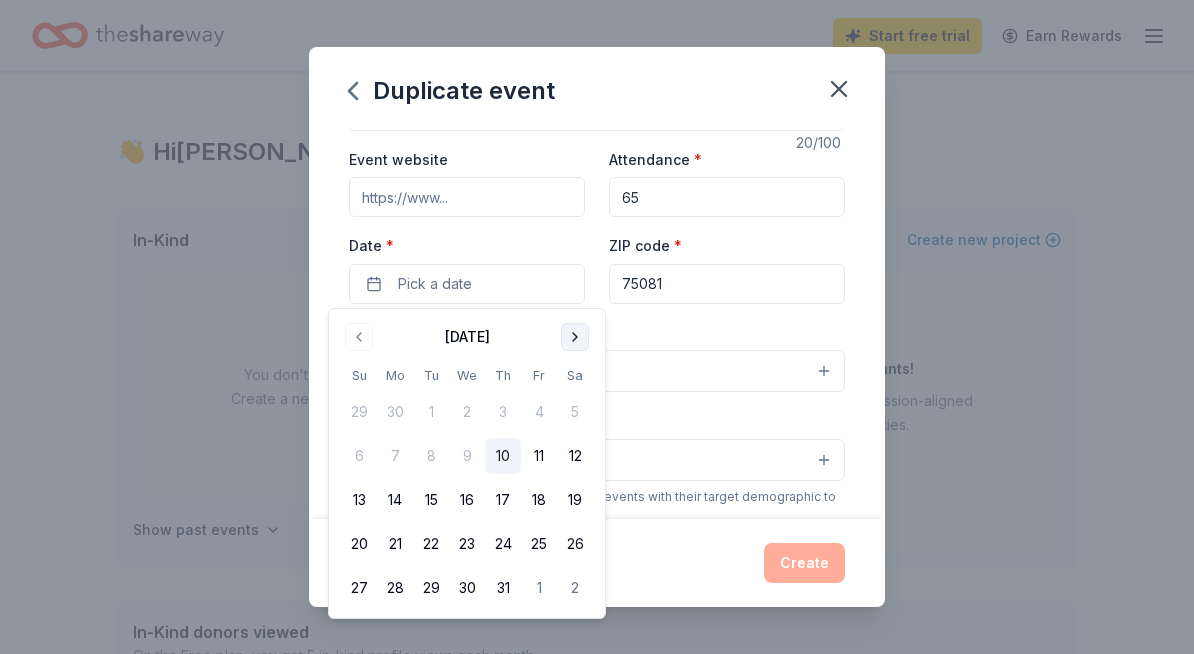 click at bounding box center [575, 337] 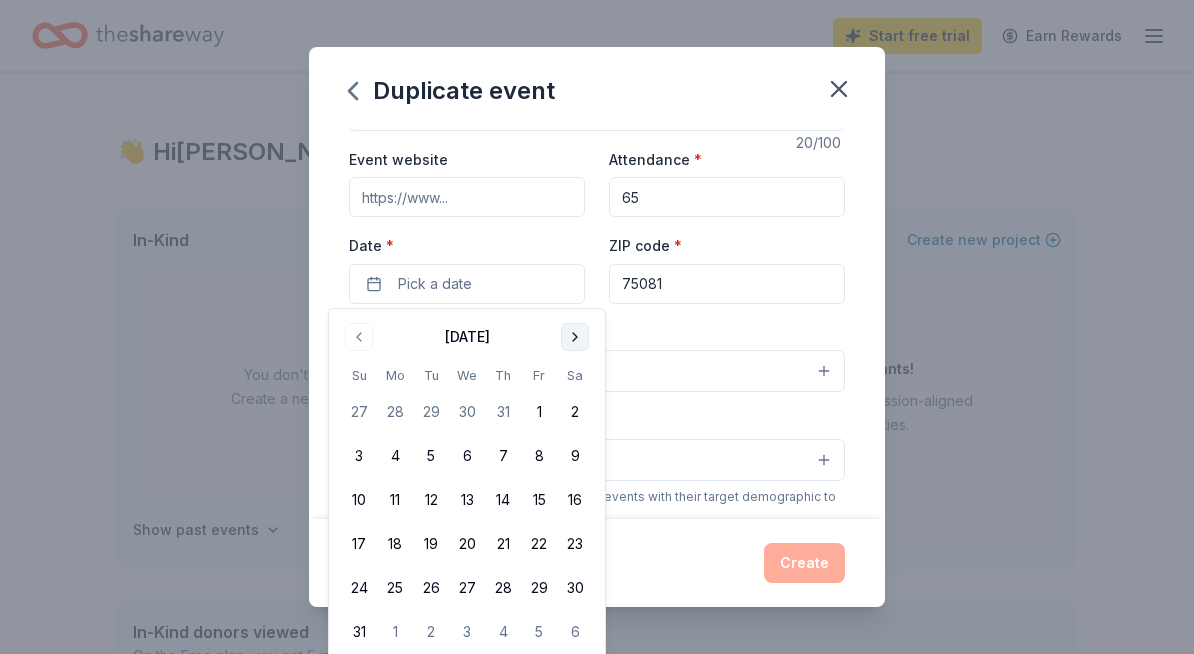 click at bounding box center [575, 337] 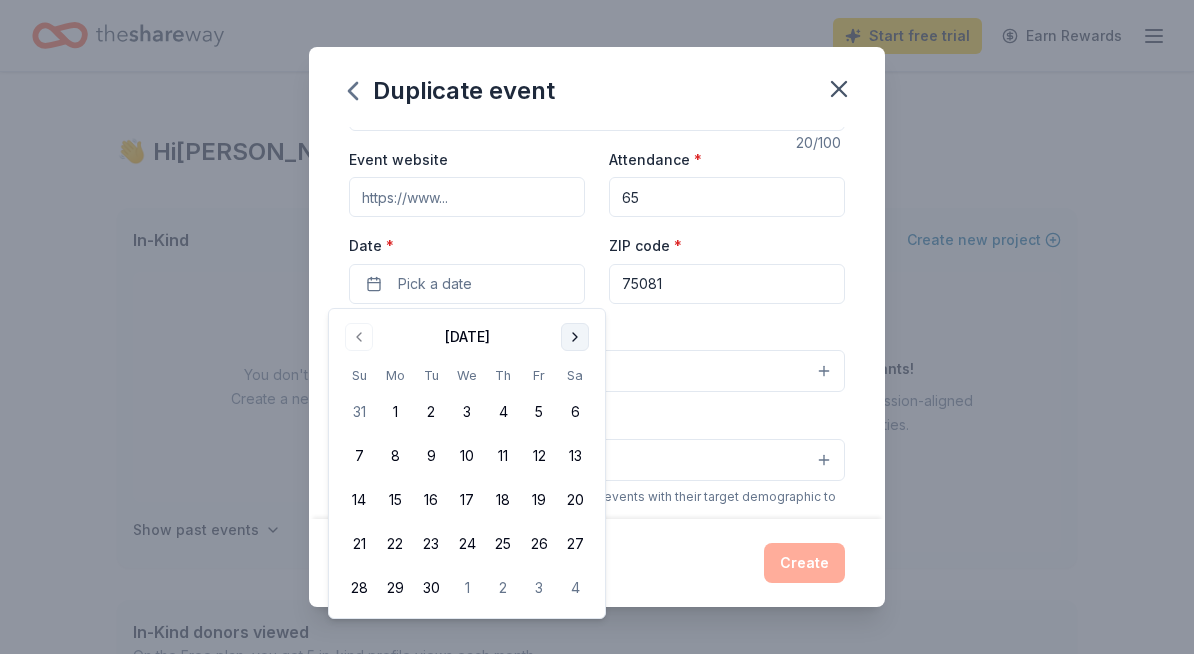 click at bounding box center (575, 337) 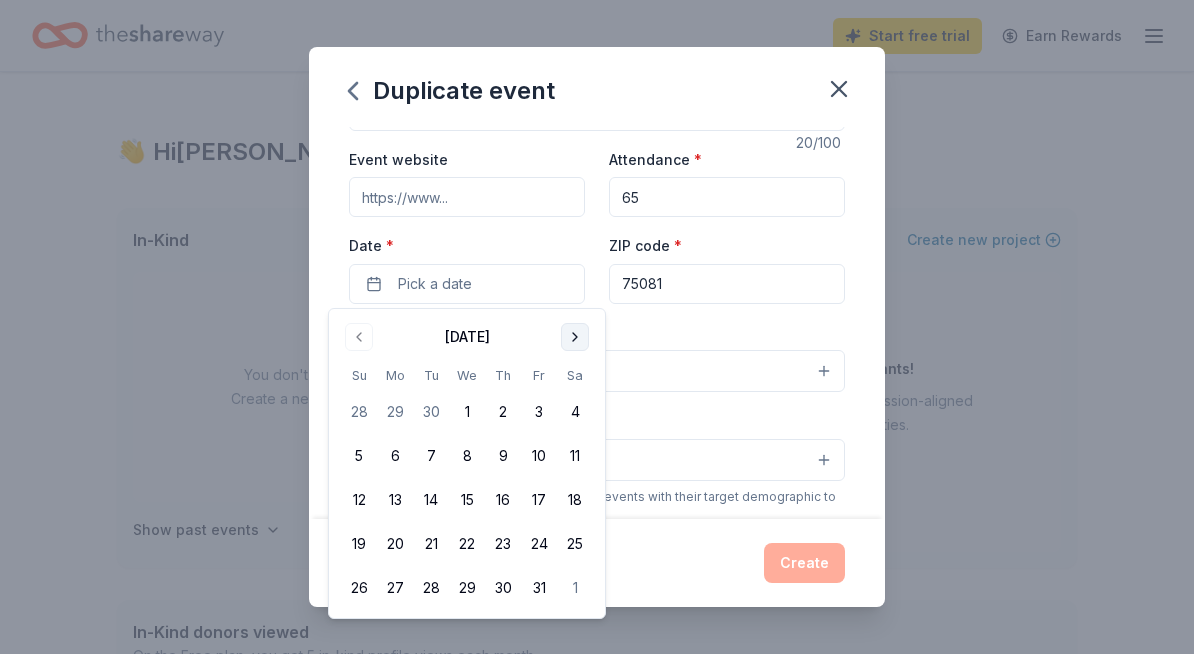 click at bounding box center [575, 337] 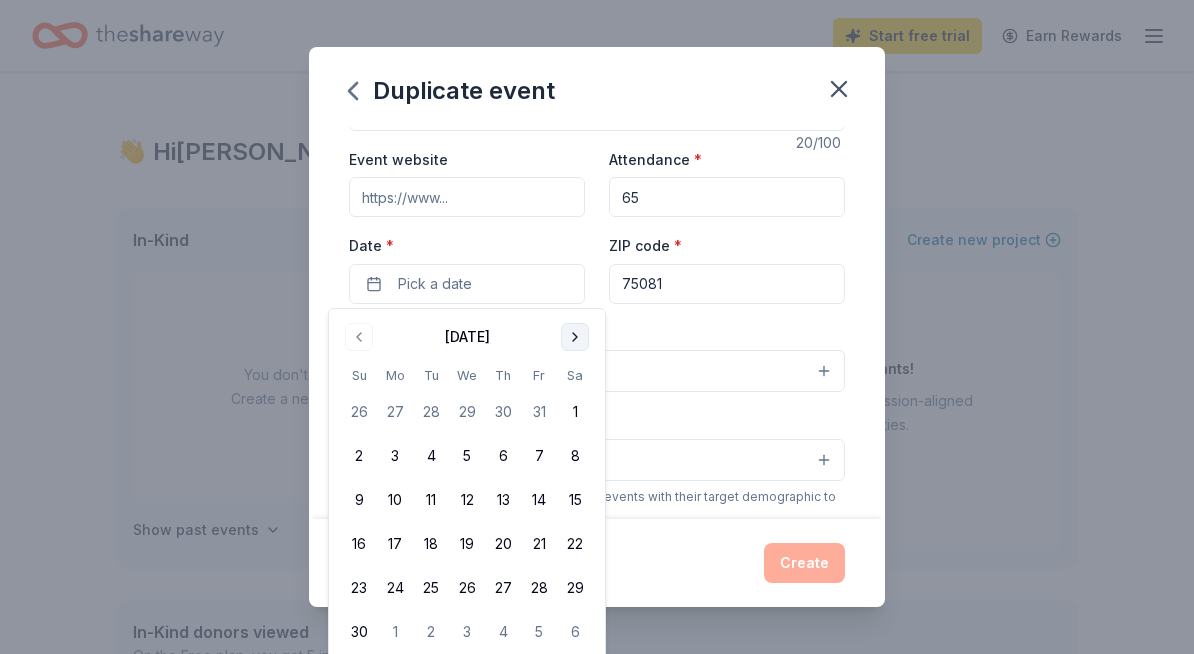click at bounding box center (575, 337) 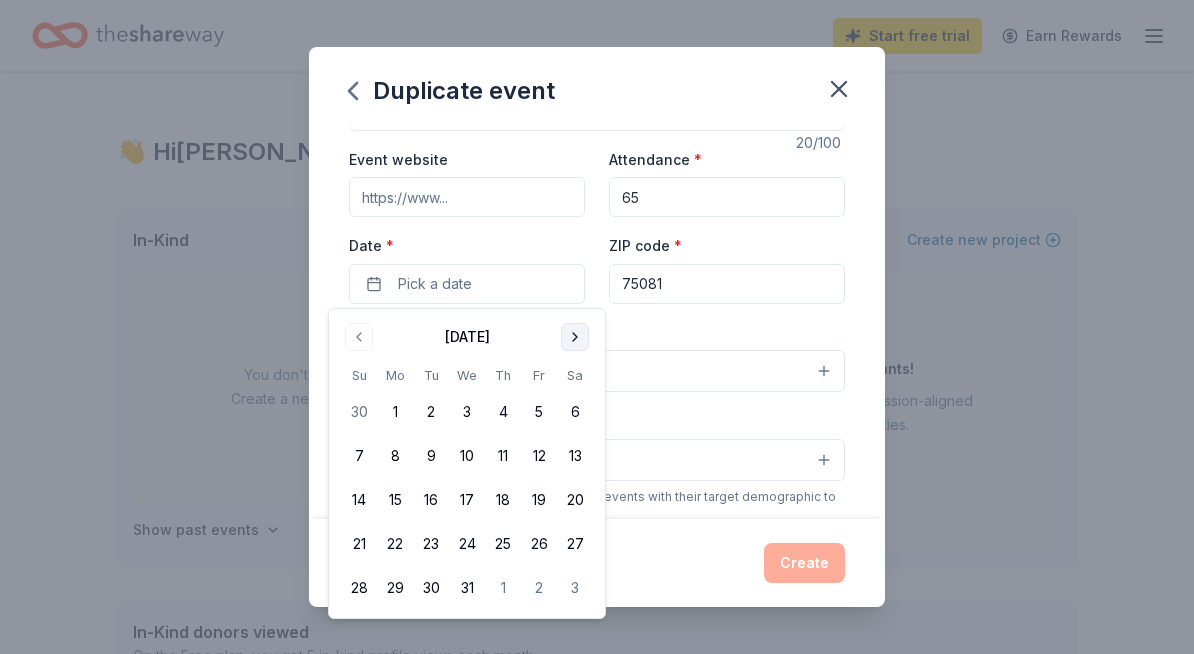 click at bounding box center (575, 337) 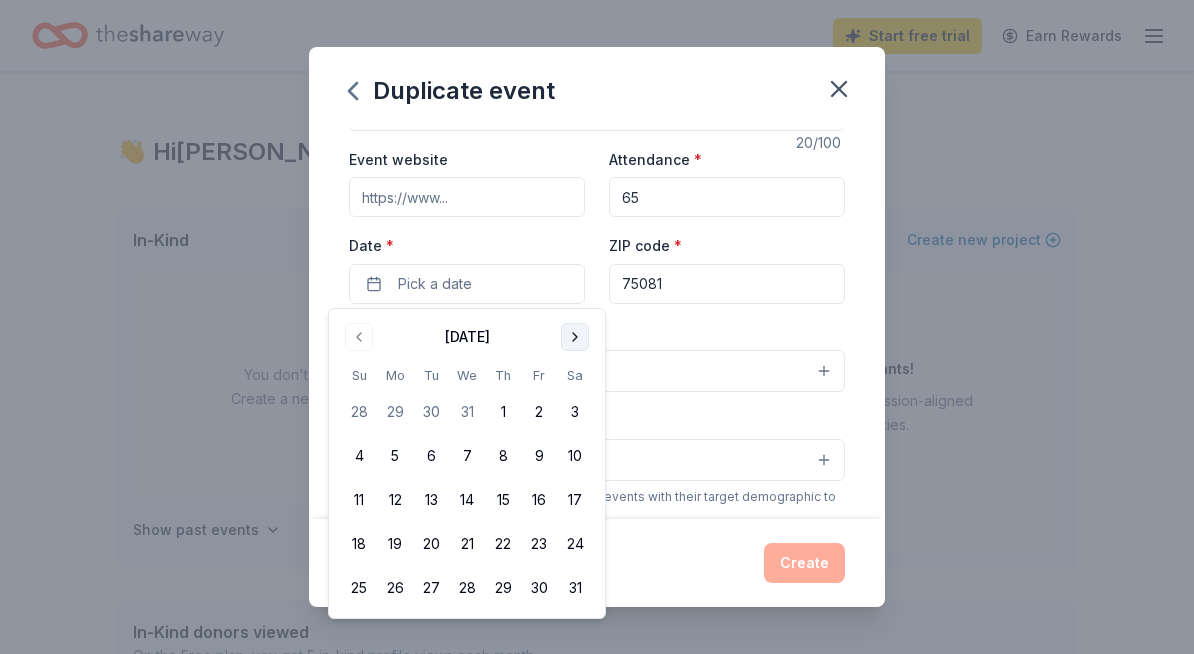 click at bounding box center [575, 337] 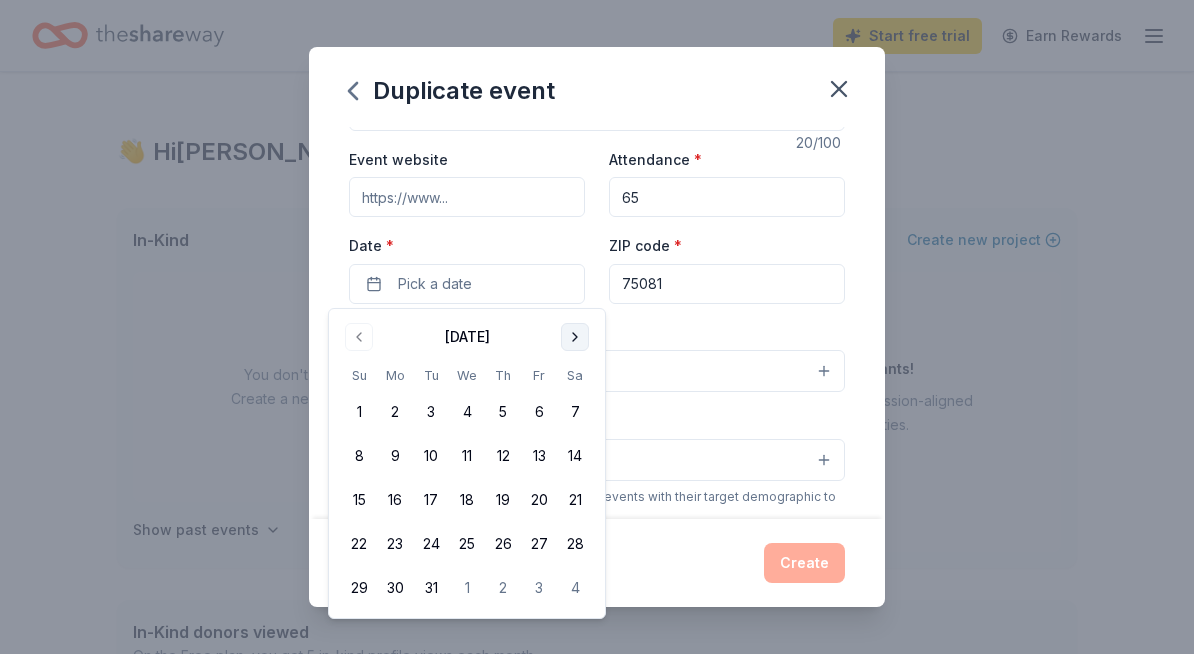 click at bounding box center [575, 337] 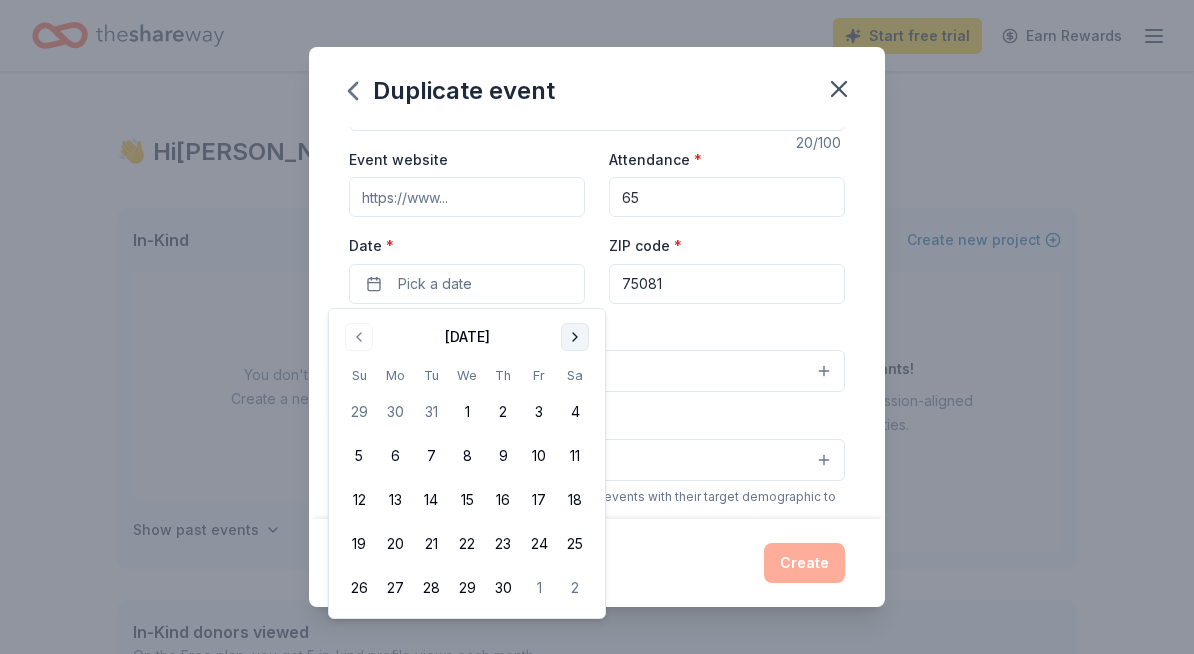 click at bounding box center [575, 337] 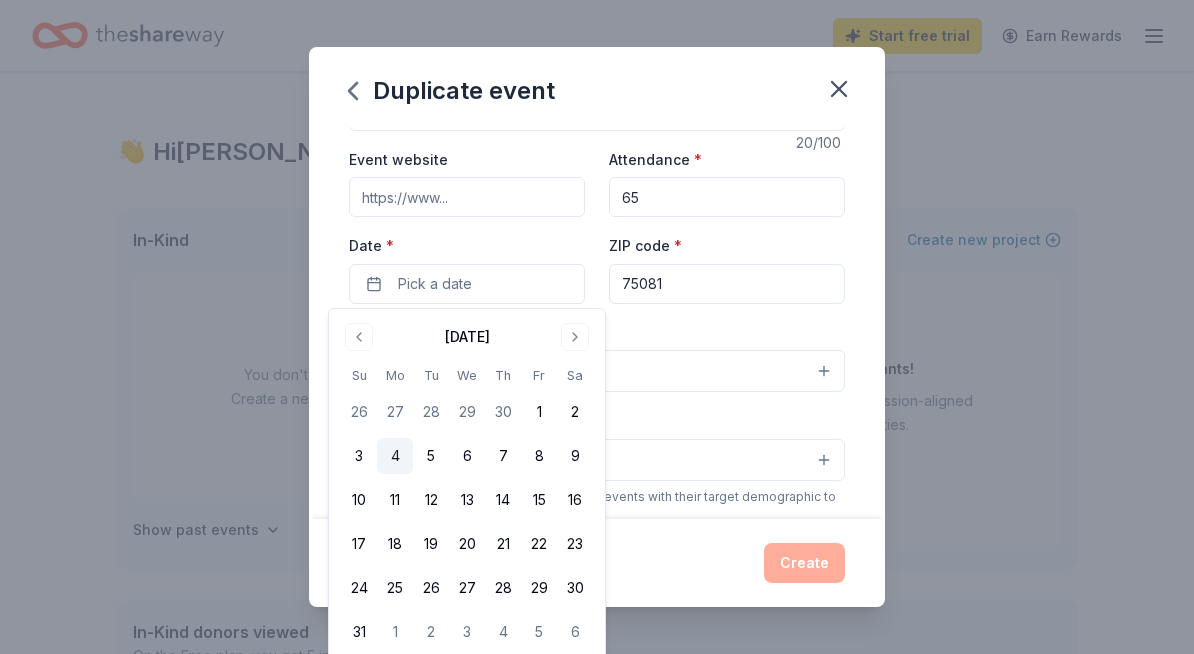 click on "4" at bounding box center [395, 456] 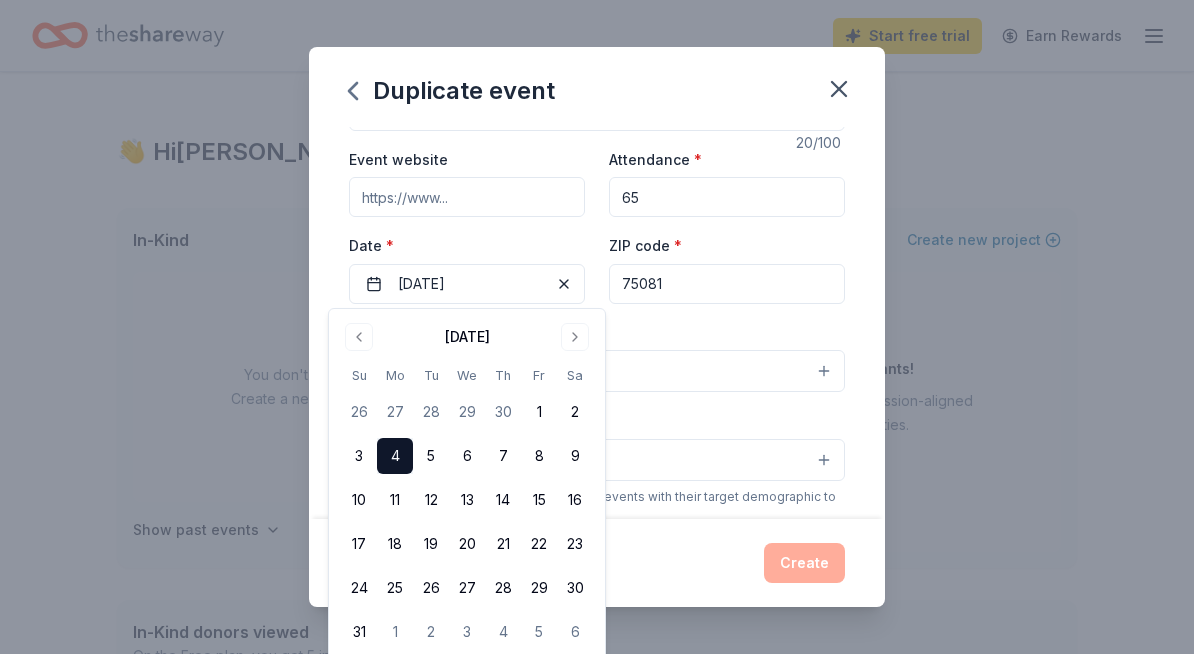 click on "Event type * Select" at bounding box center (597, 356) 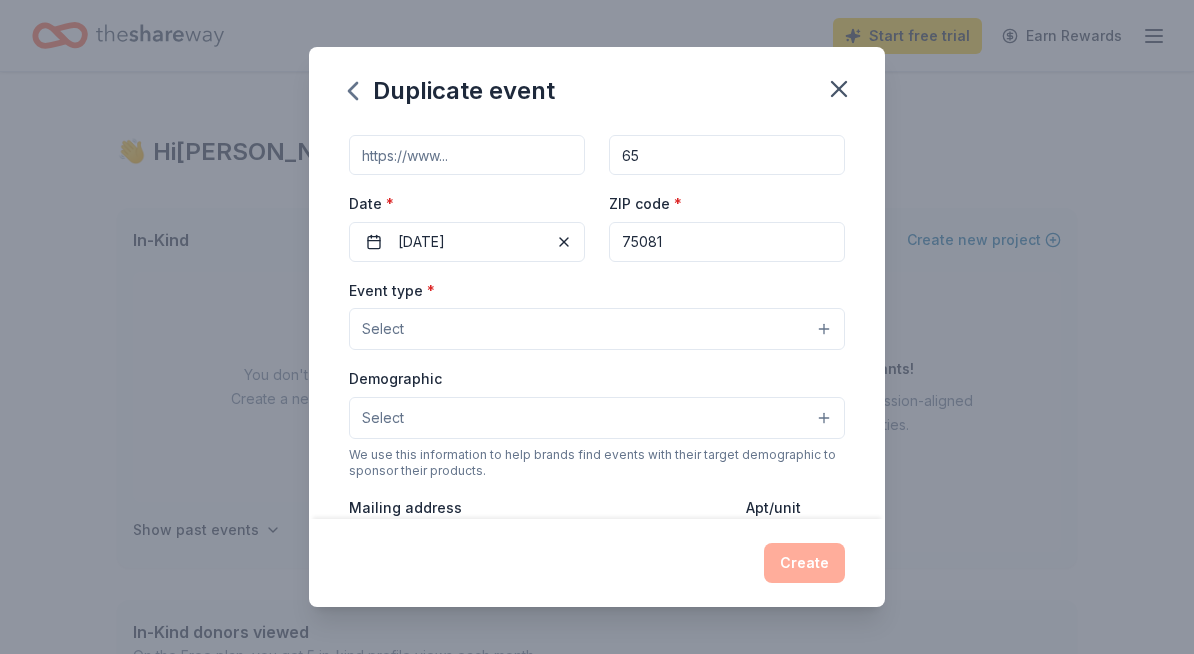 scroll, scrollTop: 126, scrollLeft: 0, axis: vertical 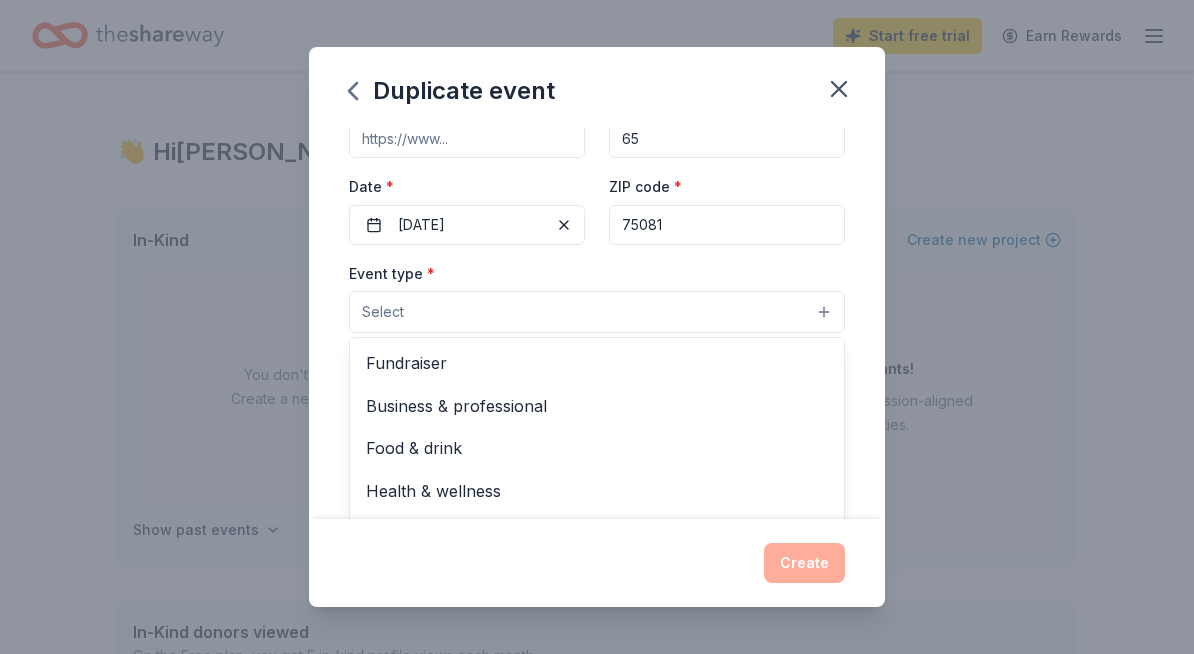 click on "Select" at bounding box center (597, 312) 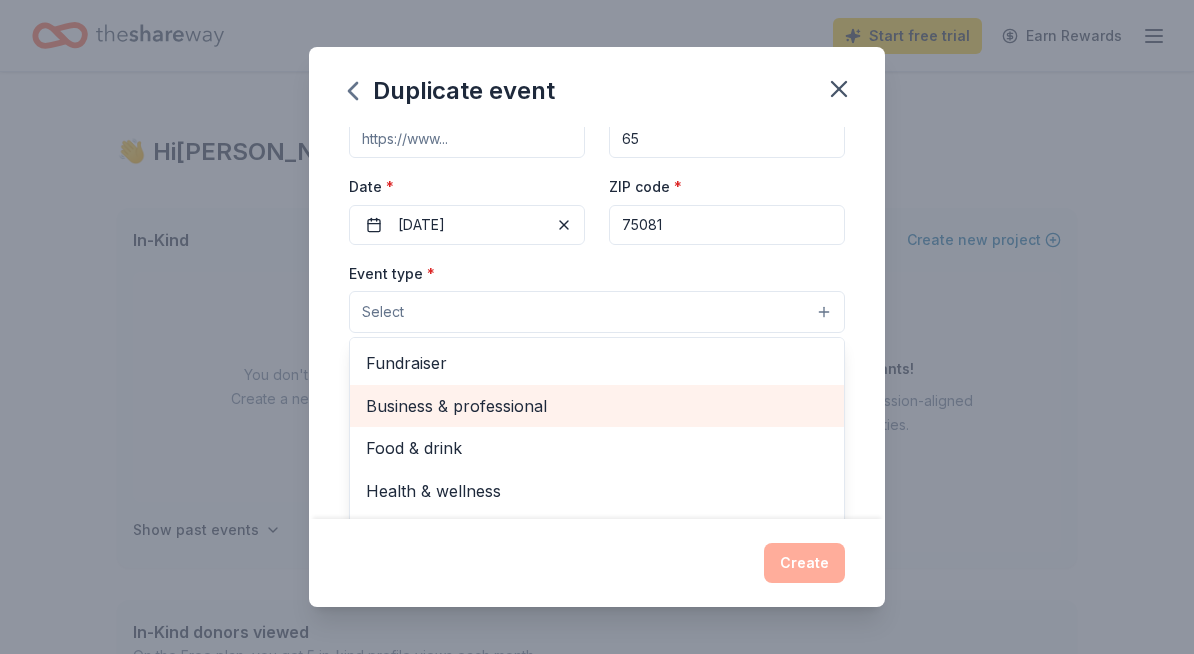 scroll, scrollTop: 67, scrollLeft: 0, axis: vertical 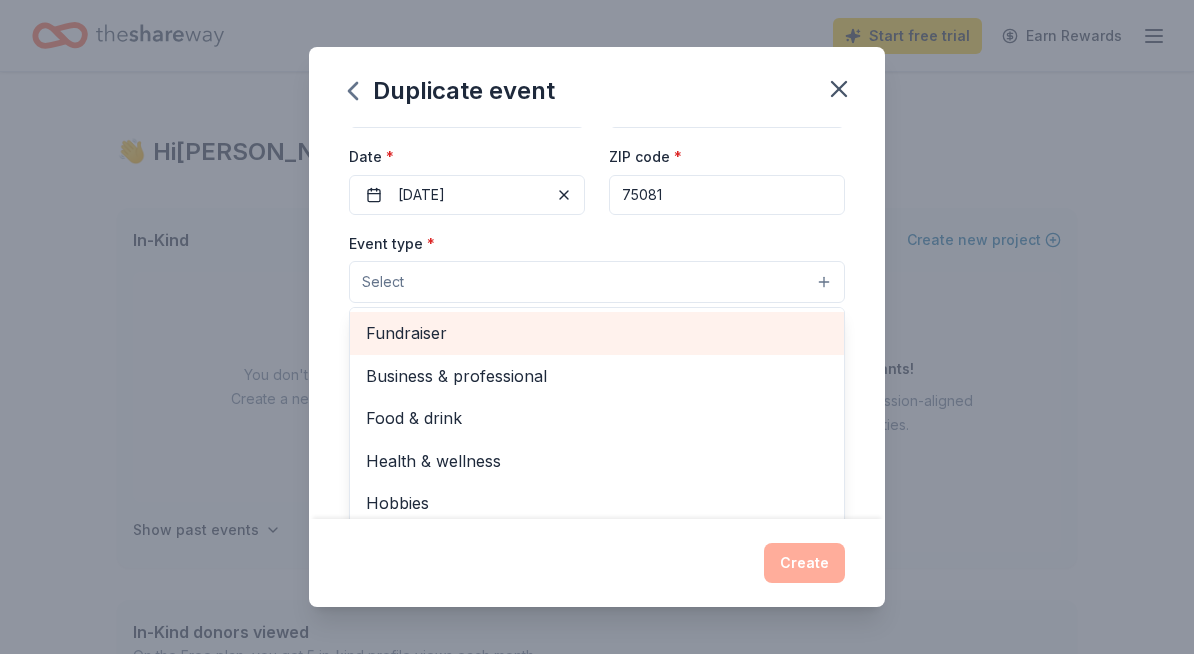 click on "Fundraiser" at bounding box center (597, 333) 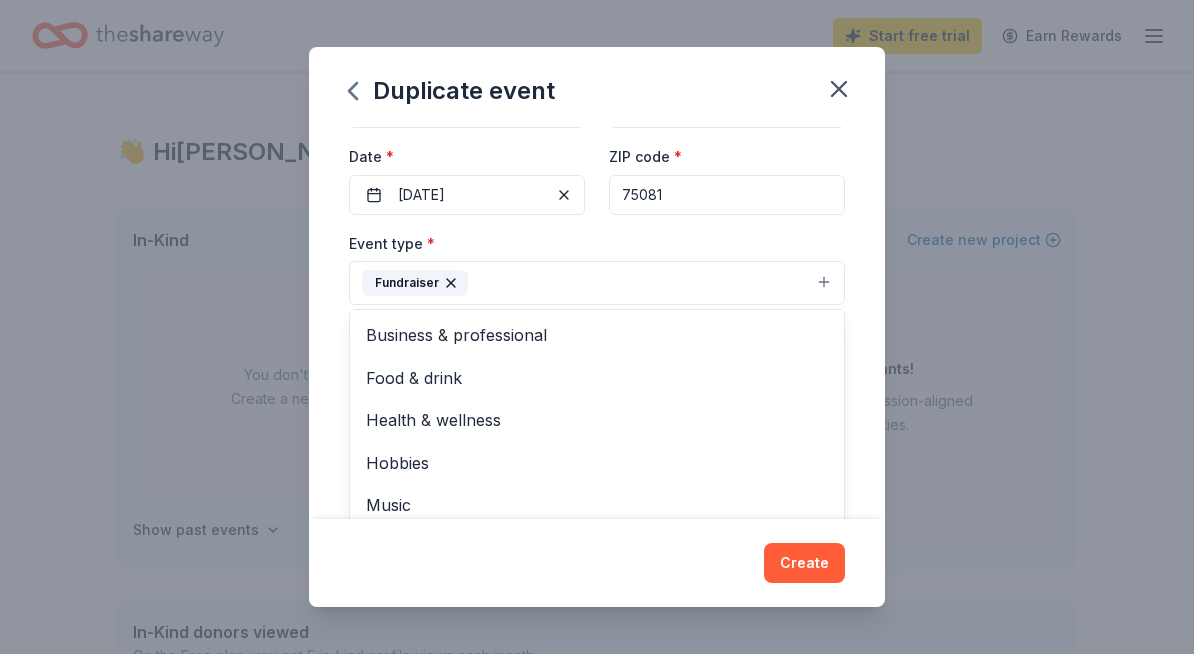 click on "Event name * Teacher Appreciation 20 /100 Event website Attendance * 65 Date * 05/04/2026 ZIP code * 75081 Event type * Fundraiser Business & professional Food & drink Health & wellness Hobbies Music Performing & visual arts Demographic Select We use this information to help brands find events with their target demographic to sponsor their products. Mailing address Apt/unit Description What are you looking for? * Auction & raffle Meals Snacks Desserts Alcohol Beverages Send me reminders Email me reminders of donor application deadlines Recurring event Copy donors Saved Applied Approved Received Declined Not interested All copied donors will be given "saved" status in your new event. Companies that are no longer donating will not be copied." at bounding box center [597, 323] 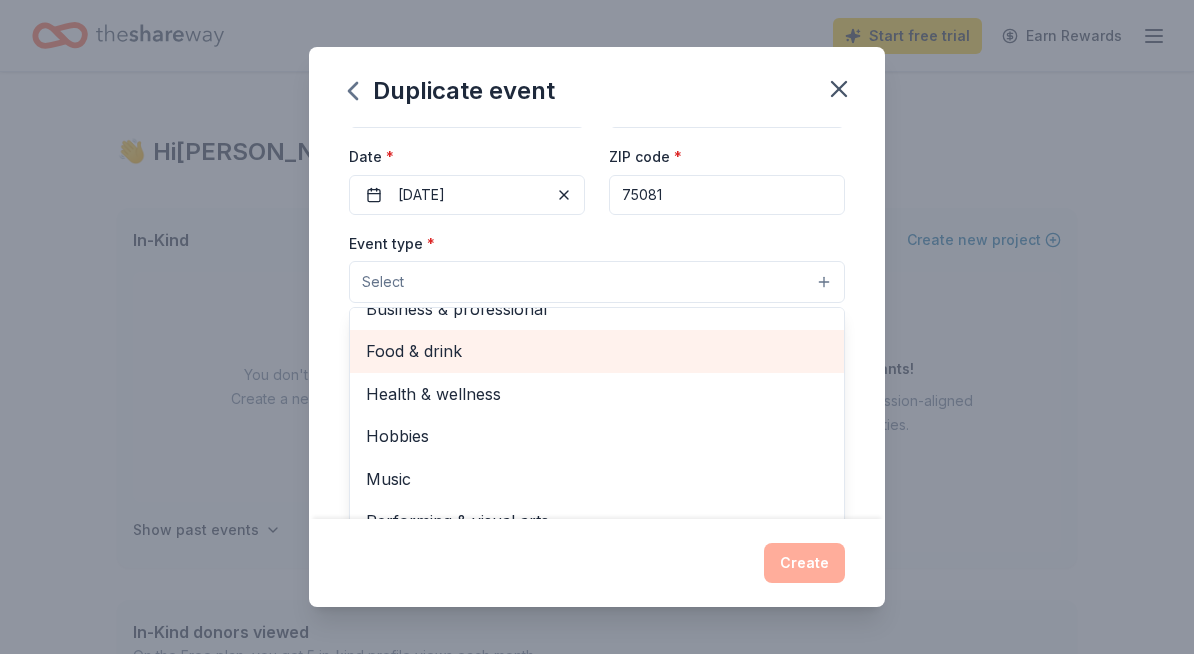 click on "Food & drink" at bounding box center [597, 351] 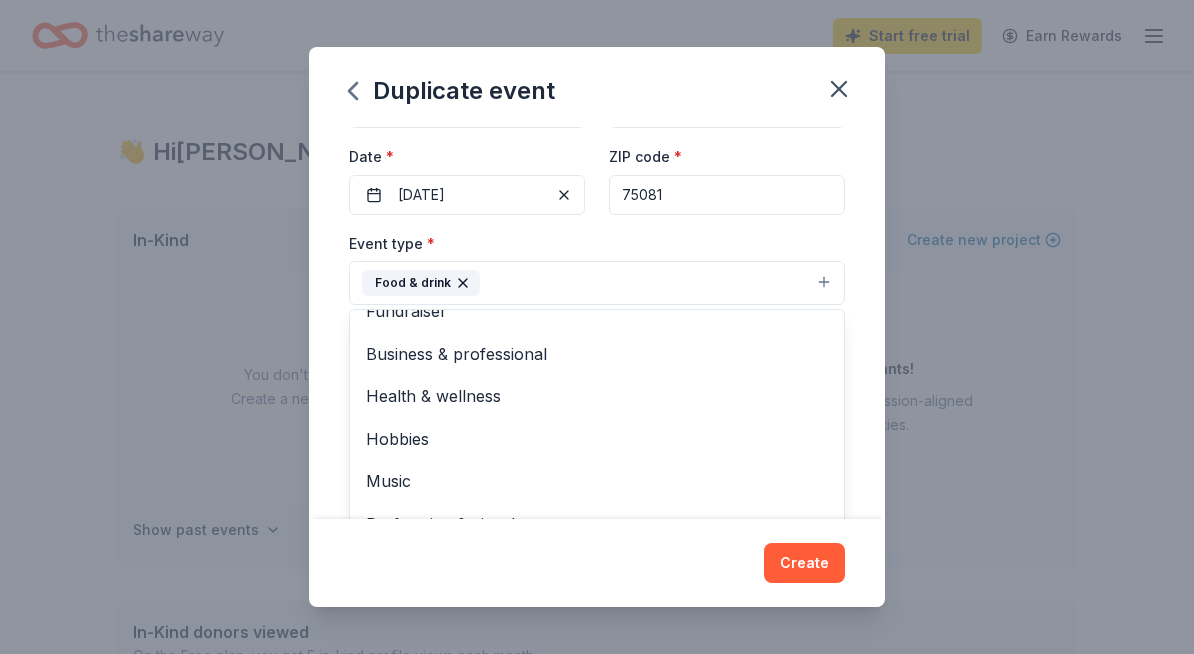 click on "Event name * Teacher Appreciation 20 /100 Event website Attendance * 65 Date * 05/04/2026 ZIP code * 75081 Event type * Food & drink Fundraiser Business & professional Health & wellness Hobbies Music Performing & visual arts Demographic Select We use this information to help brands find events with their target demographic to sponsor their products. Mailing address Apt/unit Description What are you looking for? * Auction & raffle Meals Snacks Desserts Alcohol Beverages Send me reminders Email me reminders of donor application deadlines Recurring event Copy donors Saved Applied Approved Received Declined Not interested All copied donors will be given "saved" status in your new event. Companies that are no longer donating will not be copied." at bounding box center [597, 323] 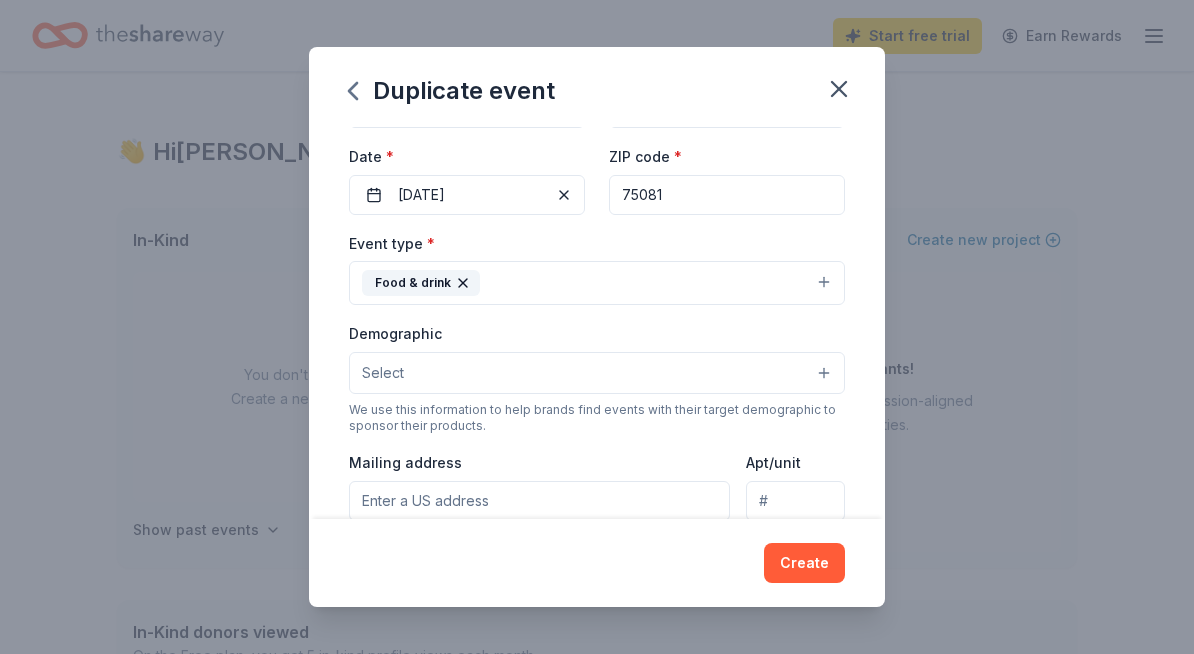 click on "Select" at bounding box center (597, 373) 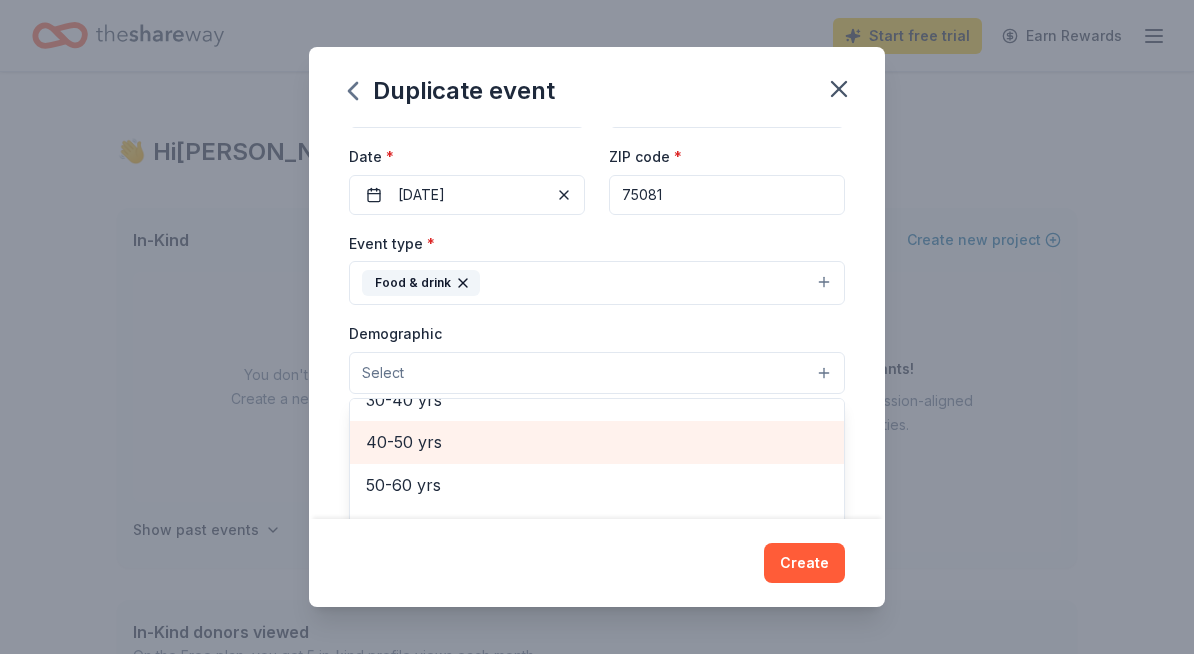 scroll, scrollTop: 0, scrollLeft: 0, axis: both 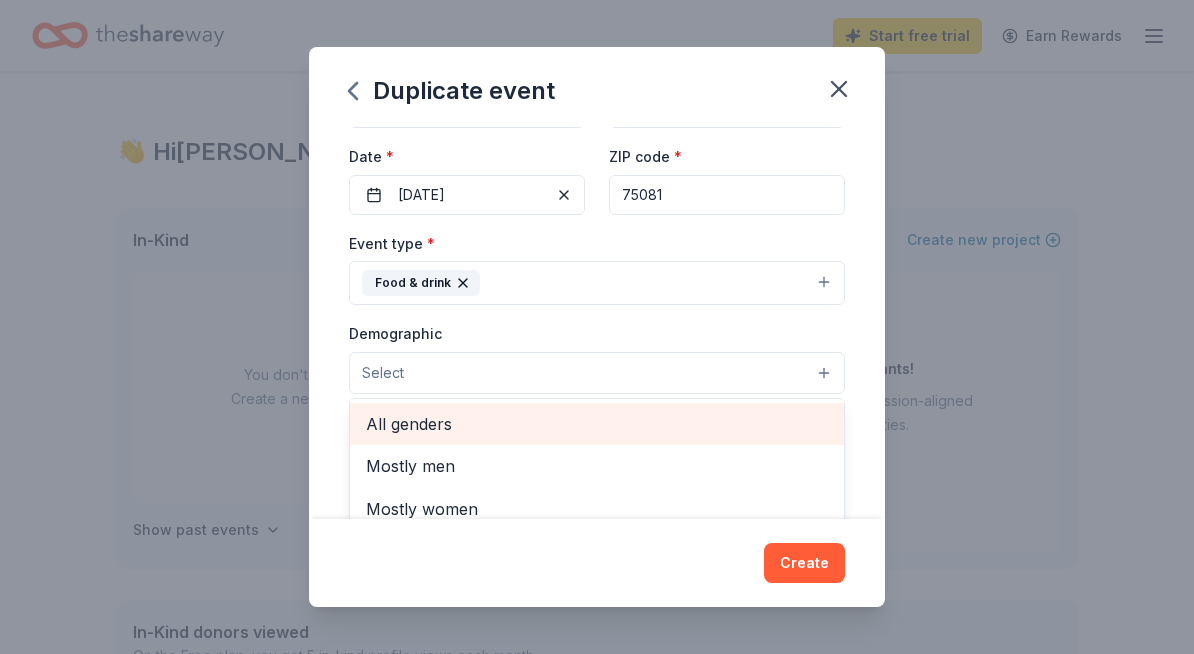 click on "All genders" at bounding box center (597, 424) 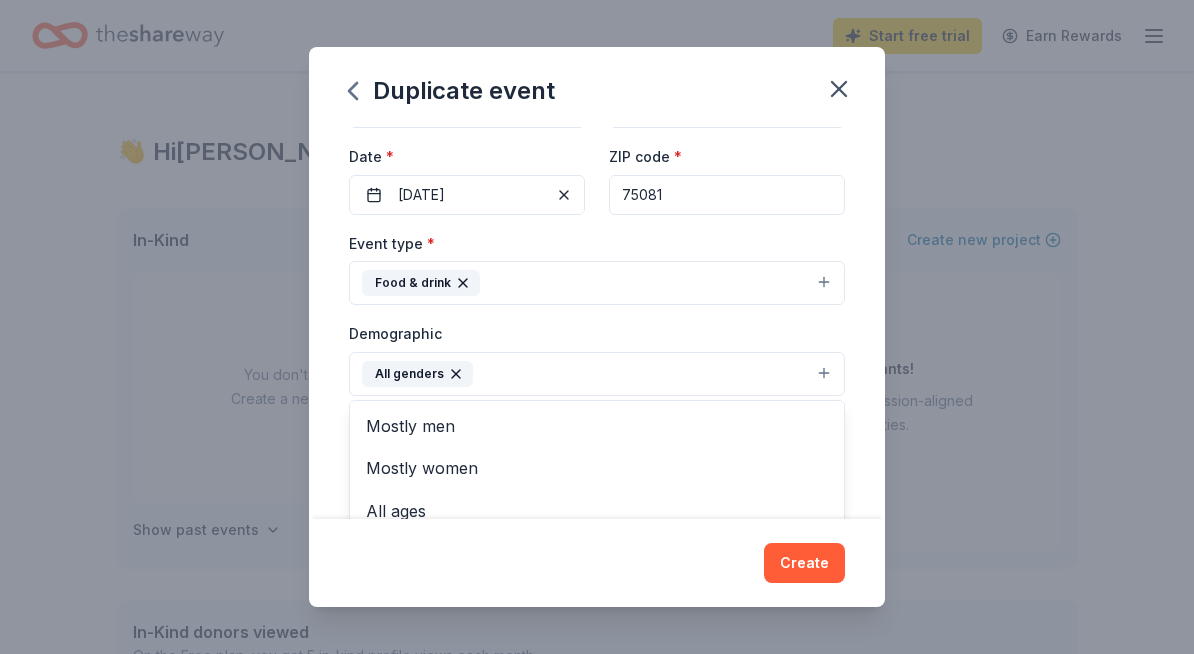 click on "Event name * Teacher Appreciation 20 /100 Event website Attendance * 65 Date * 05/04/2026 ZIP code * 75081 Event type * Food & drink Demographic All genders Mostly men Mostly women All ages 0-10 yrs 10-20 yrs 20-30 yrs 30-40 yrs 40-50 yrs 50-60 yrs 60-70 yrs 70-80 yrs 80+ yrs We use this information to help brands find events with their target demographic to sponsor their products. Mailing address Apt/unit Description What are you looking for? * Auction & raffle Meals Snacks Desserts Alcohol Beverages Send me reminders Email me reminders of donor application deadlines Recurring event Copy donors Saved Applied Approved Received Declined Not interested All copied donors will be given "saved" status in your new event. Companies that are no longer donating will not be copied." at bounding box center [597, 323] 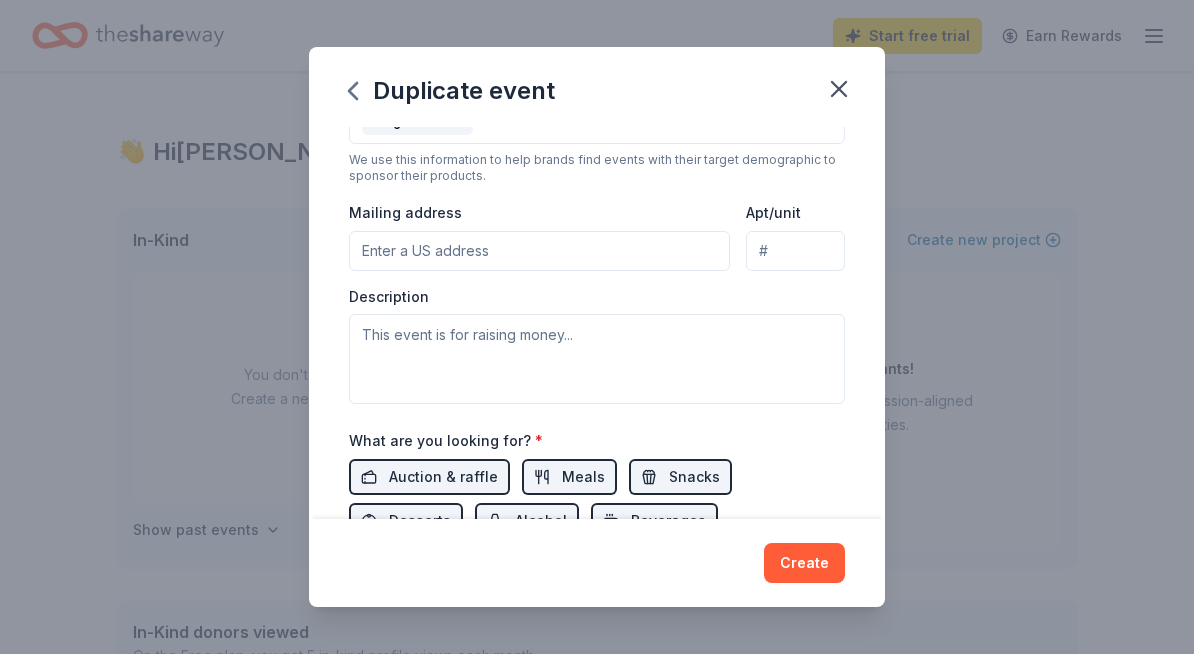 scroll, scrollTop: 416, scrollLeft: 0, axis: vertical 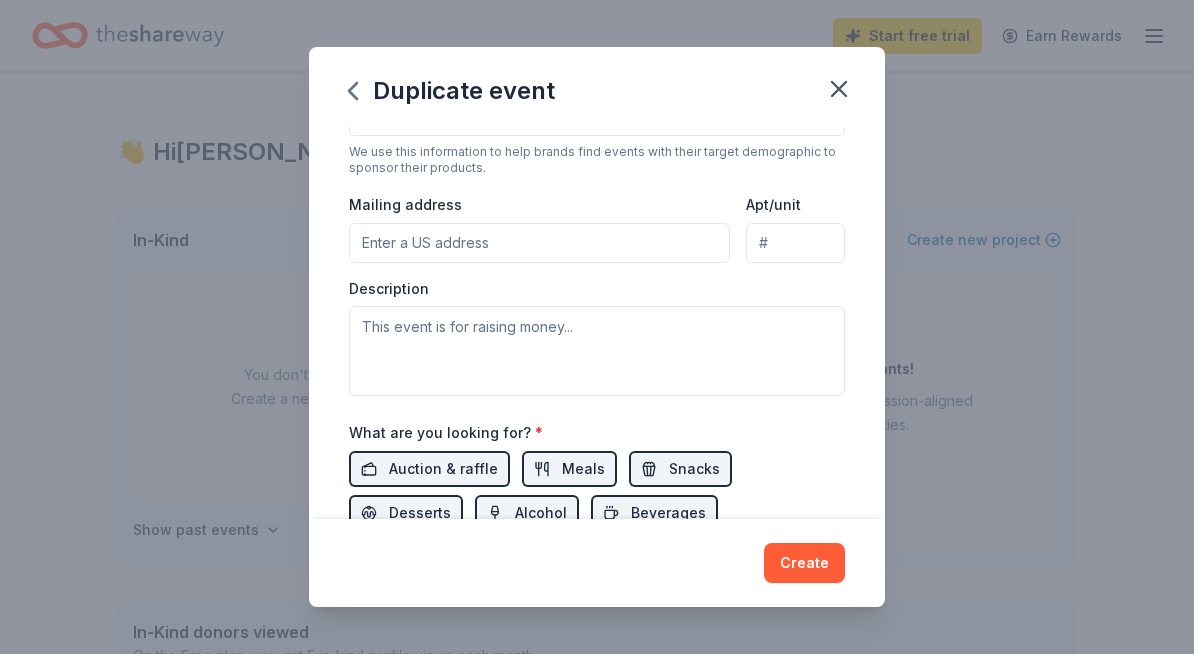 click on "Mailing address" at bounding box center (539, 243) 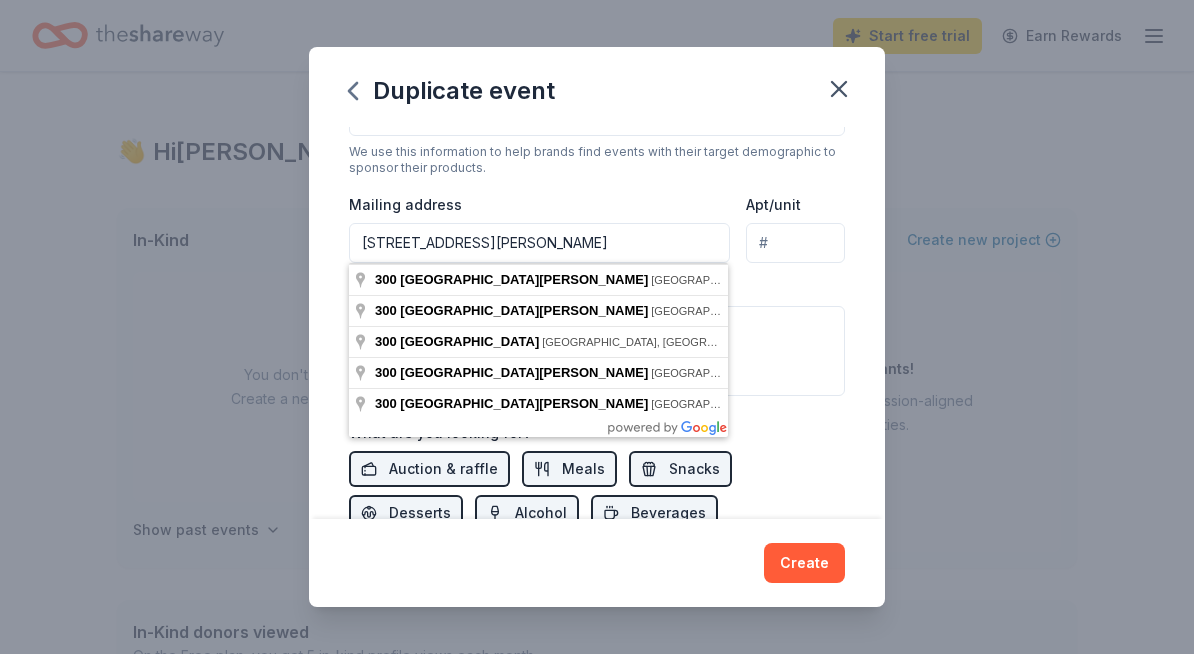 type on "300 North Dorothy Drive, Richardson, TX, 75081" 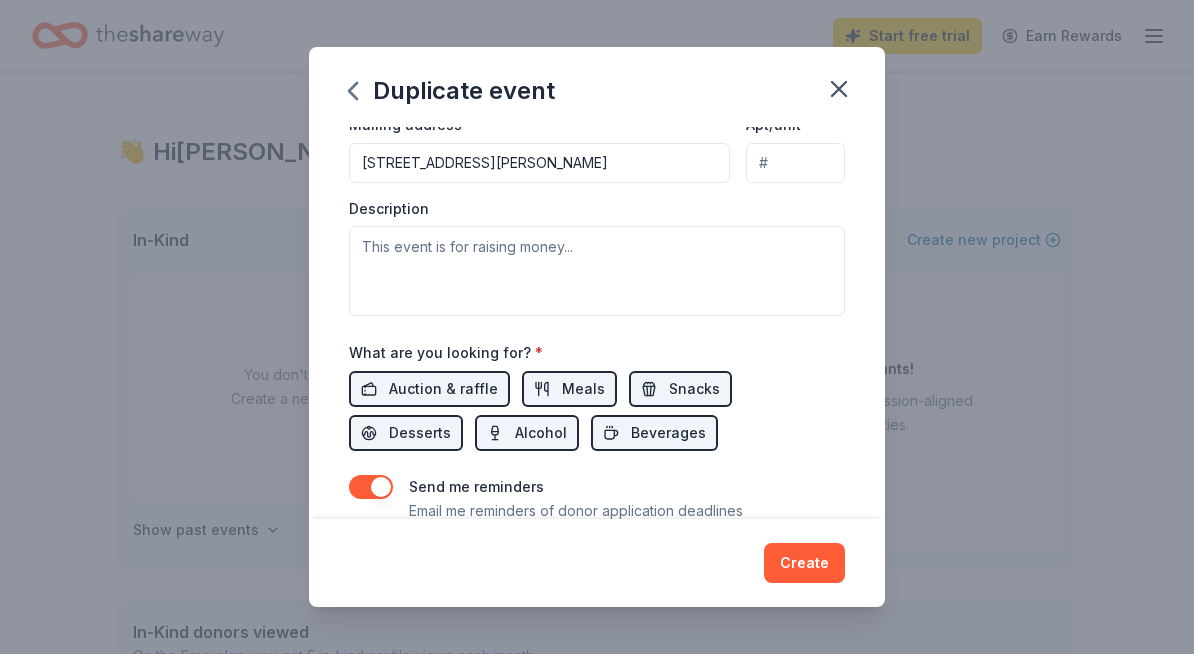 scroll, scrollTop: 495, scrollLeft: 0, axis: vertical 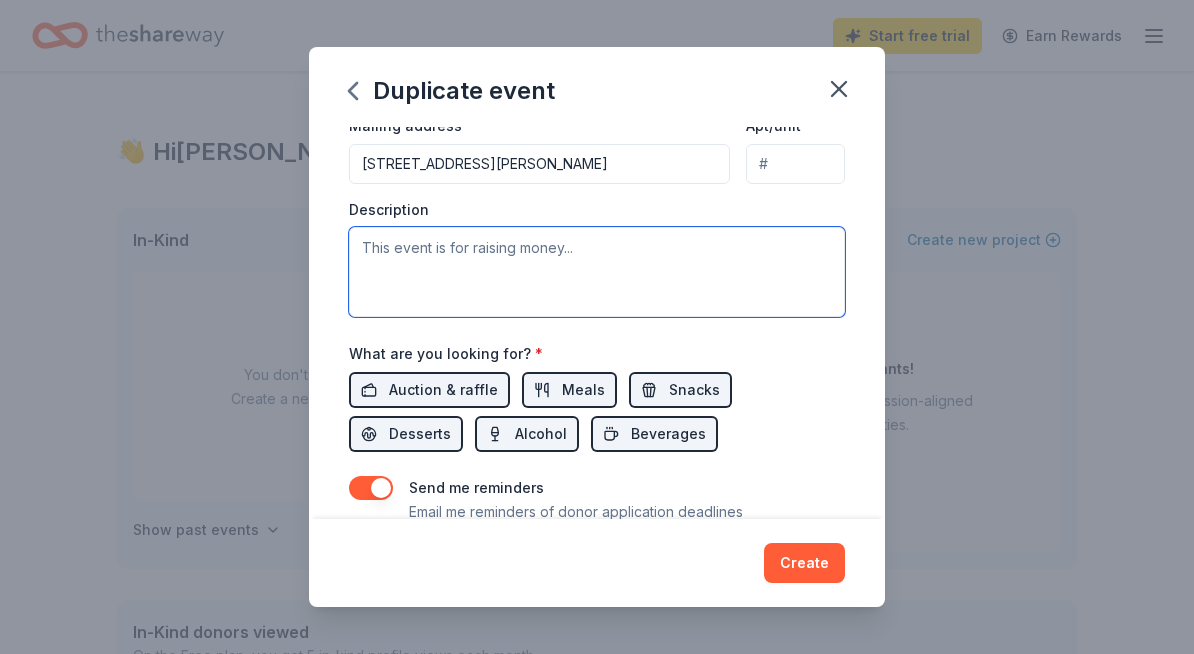 click at bounding box center (597, 272) 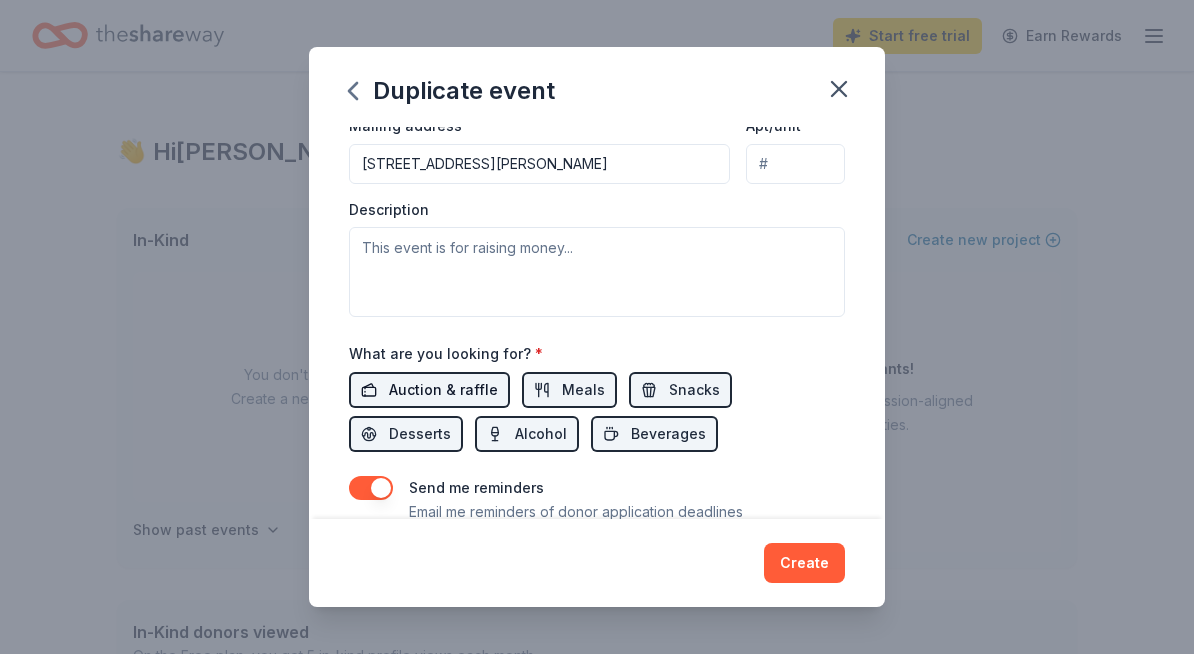 click on "Auction & raffle" at bounding box center (443, 390) 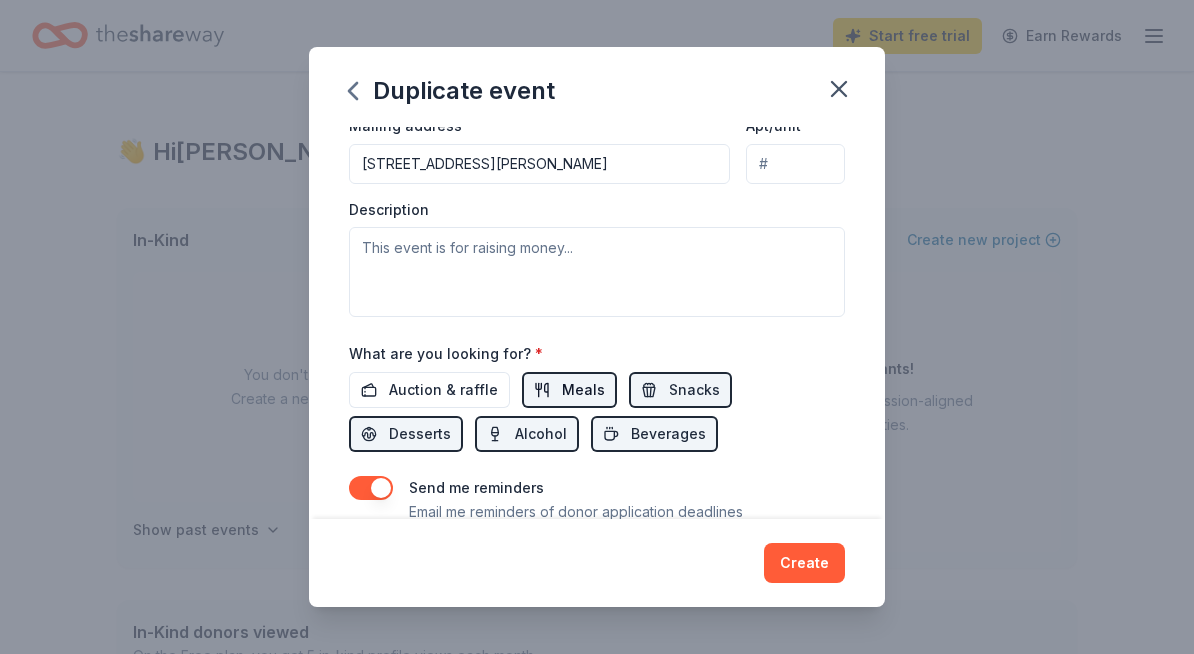 click on "Meals" at bounding box center [583, 390] 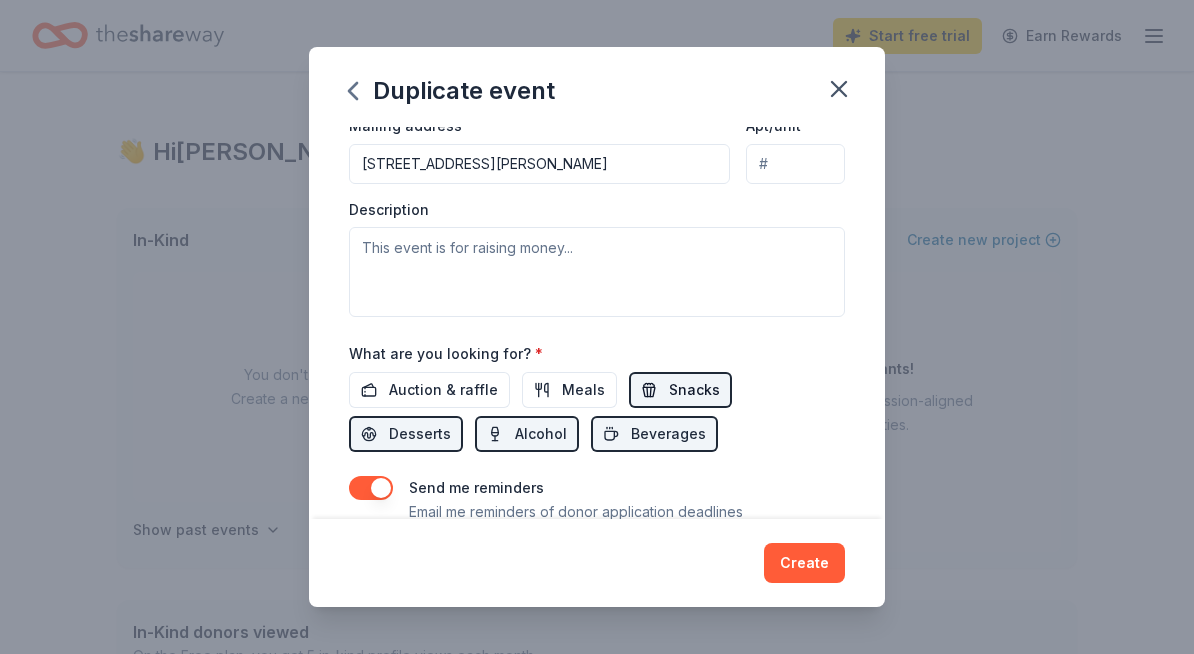 click on "Snacks" at bounding box center [694, 390] 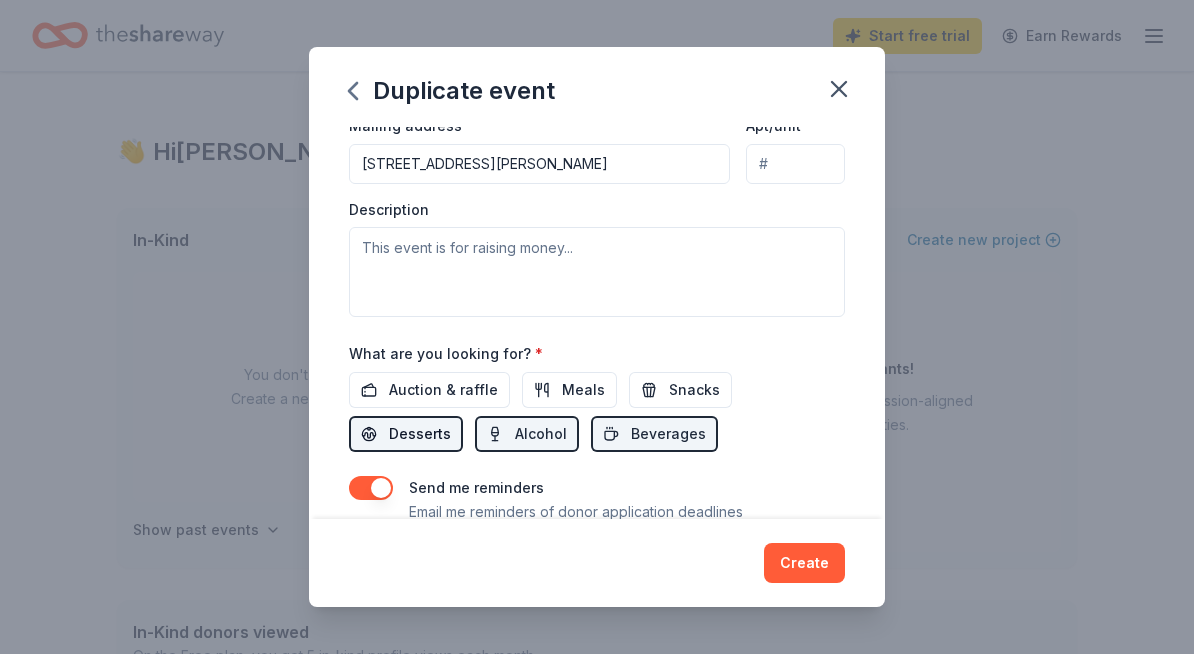 click on "Desserts" at bounding box center [420, 434] 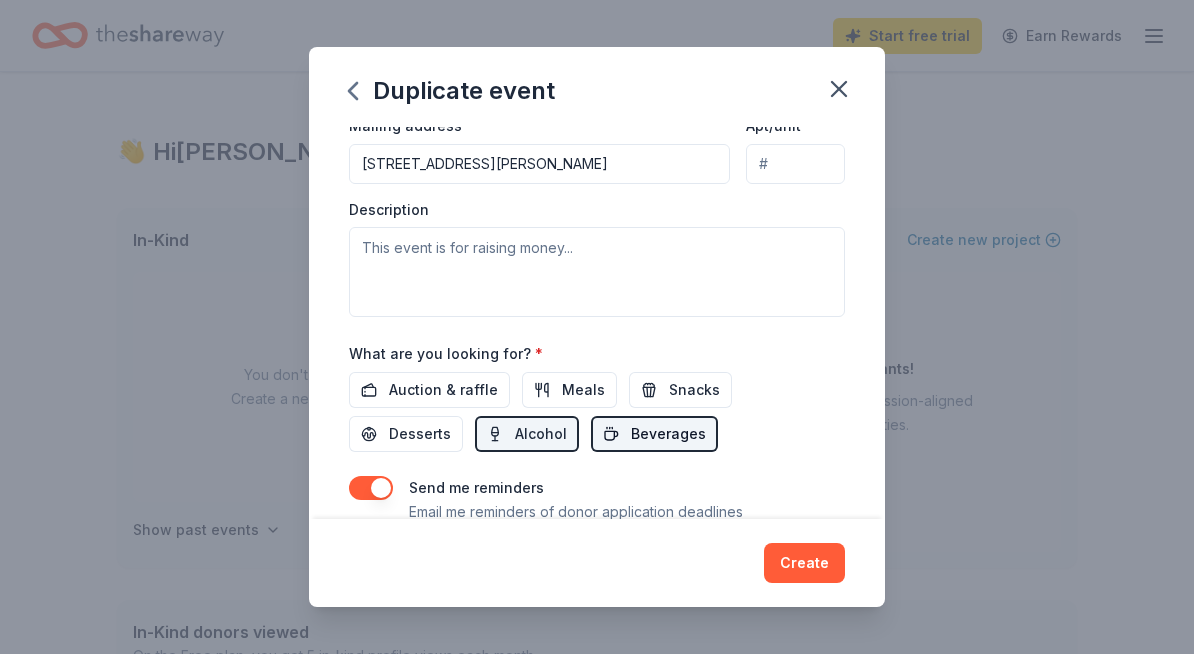 click on "Beverages" at bounding box center (668, 434) 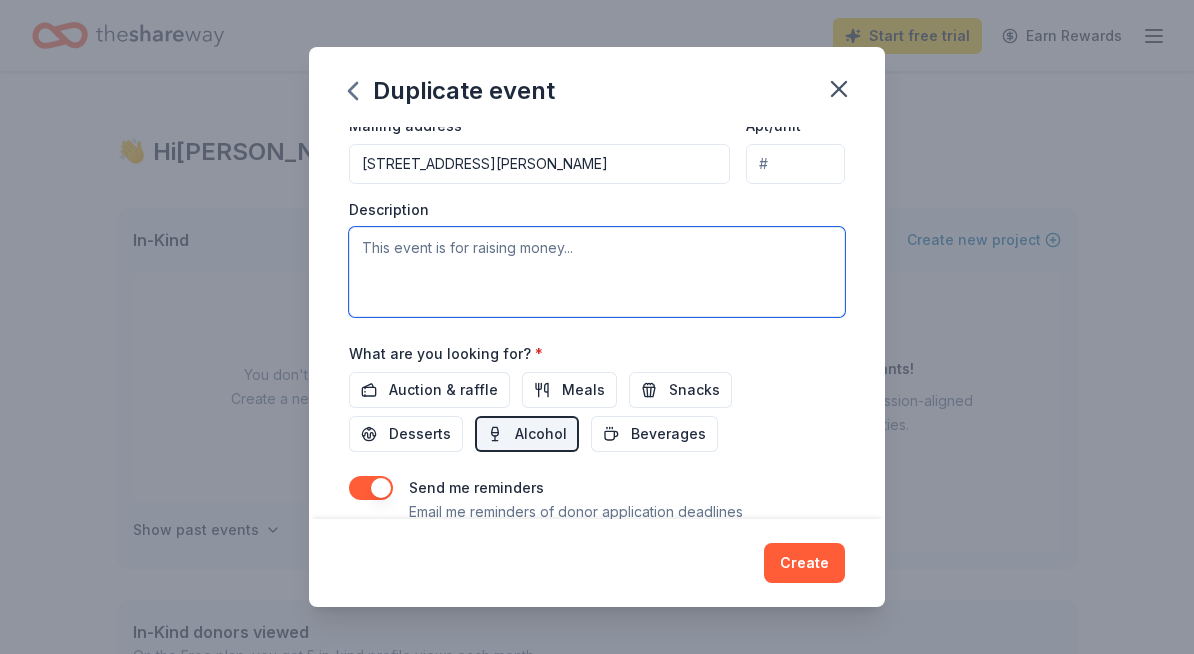 click at bounding box center [597, 272] 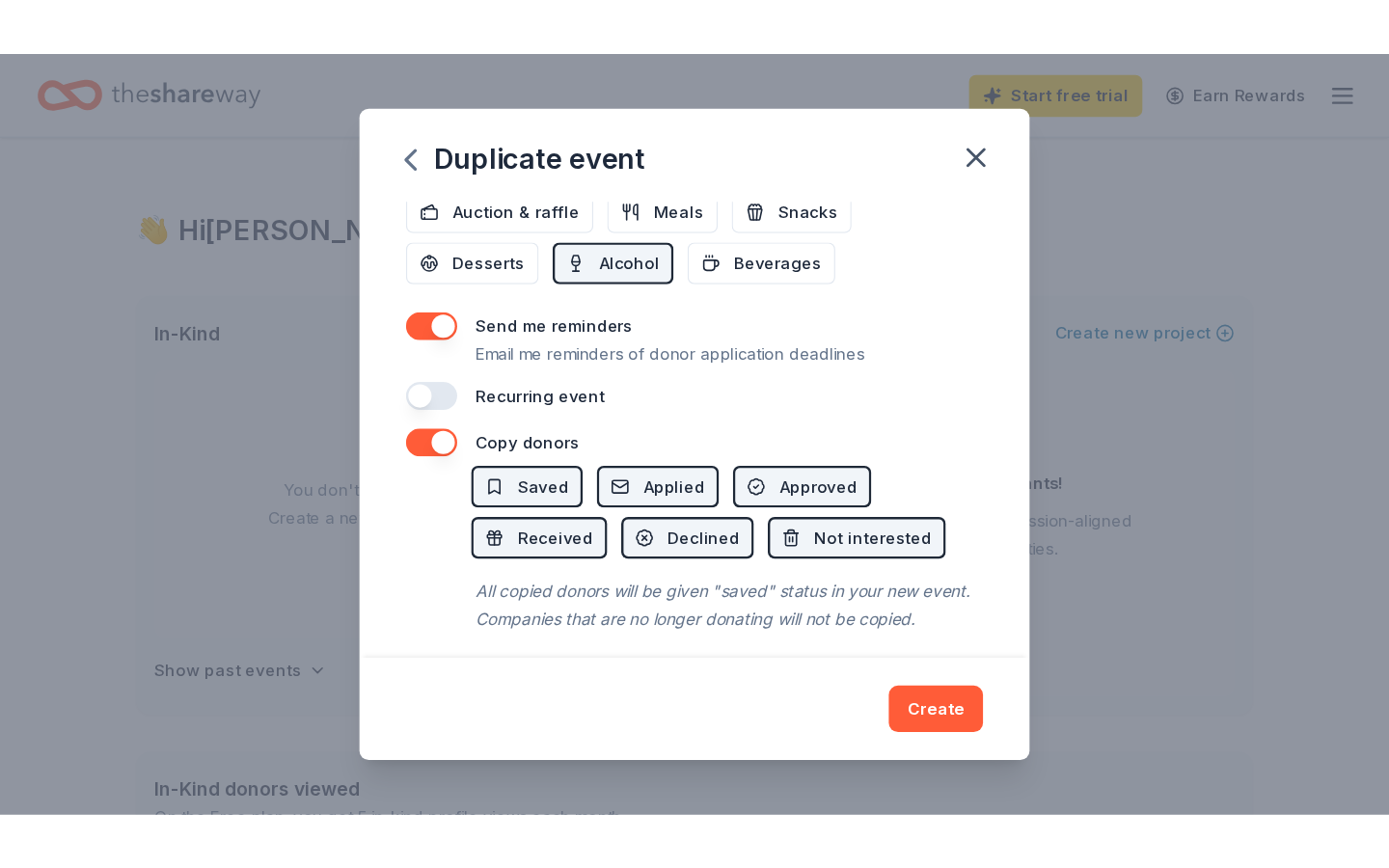 scroll, scrollTop: 737, scrollLeft: 0, axis: vertical 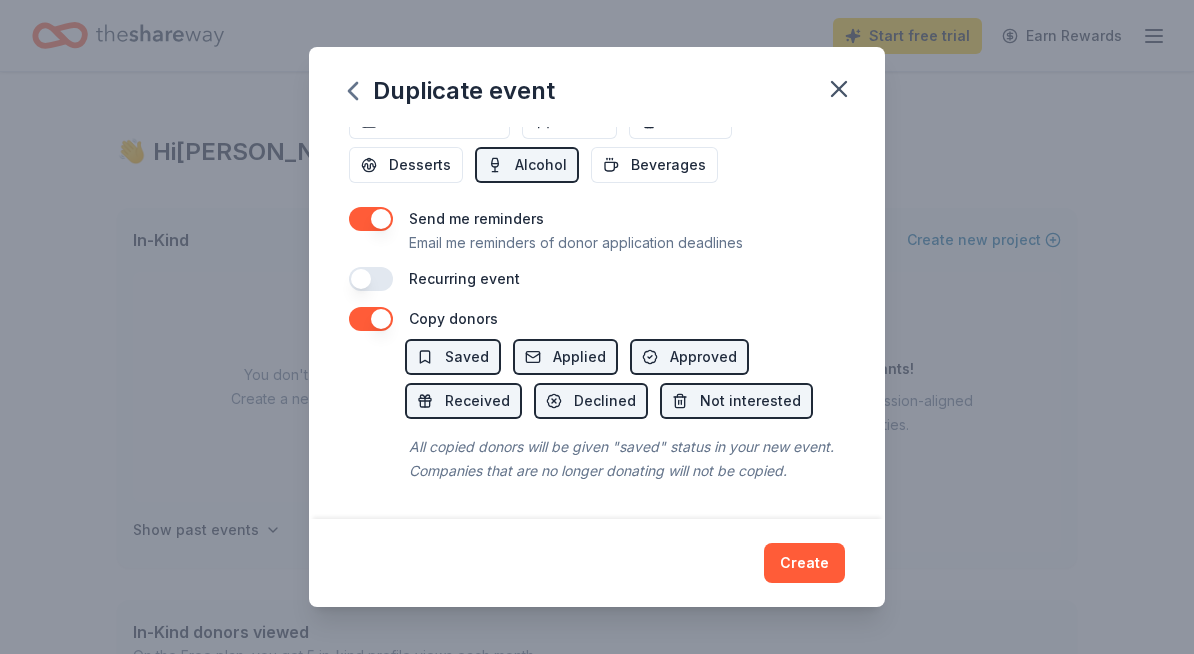 type on "Our school Sunshine Committee promotes staff morale by planning special appreciation events, celebrating important milestones, and supporting staff members during a time of loss." 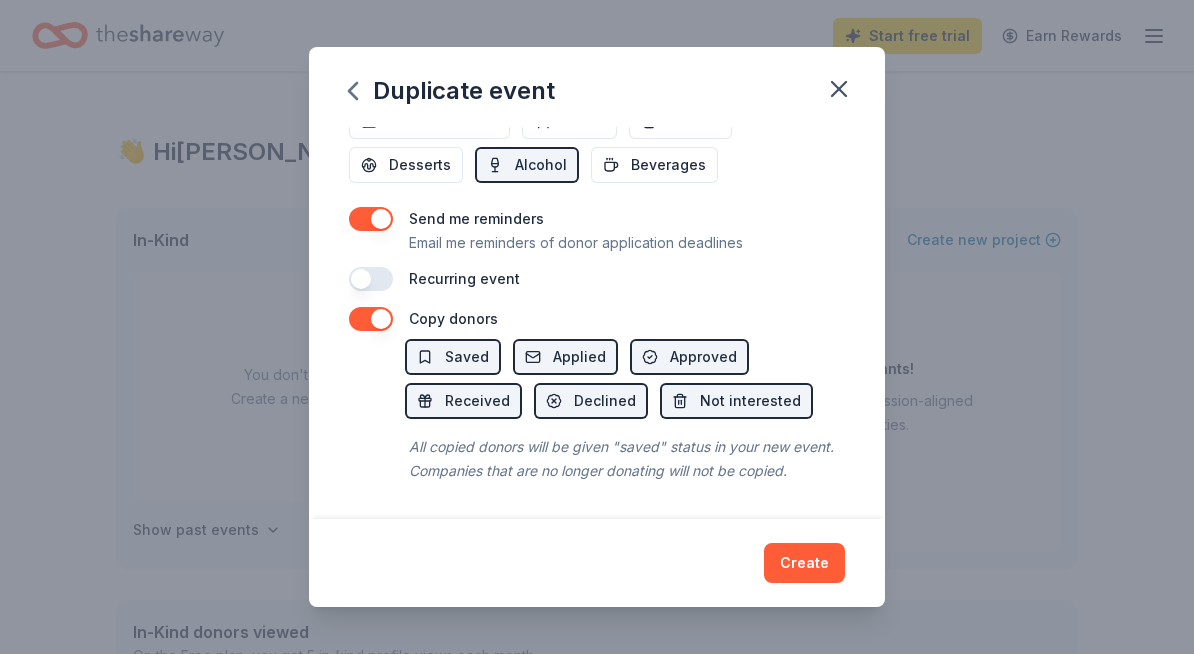 click at bounding box center [371, 219] 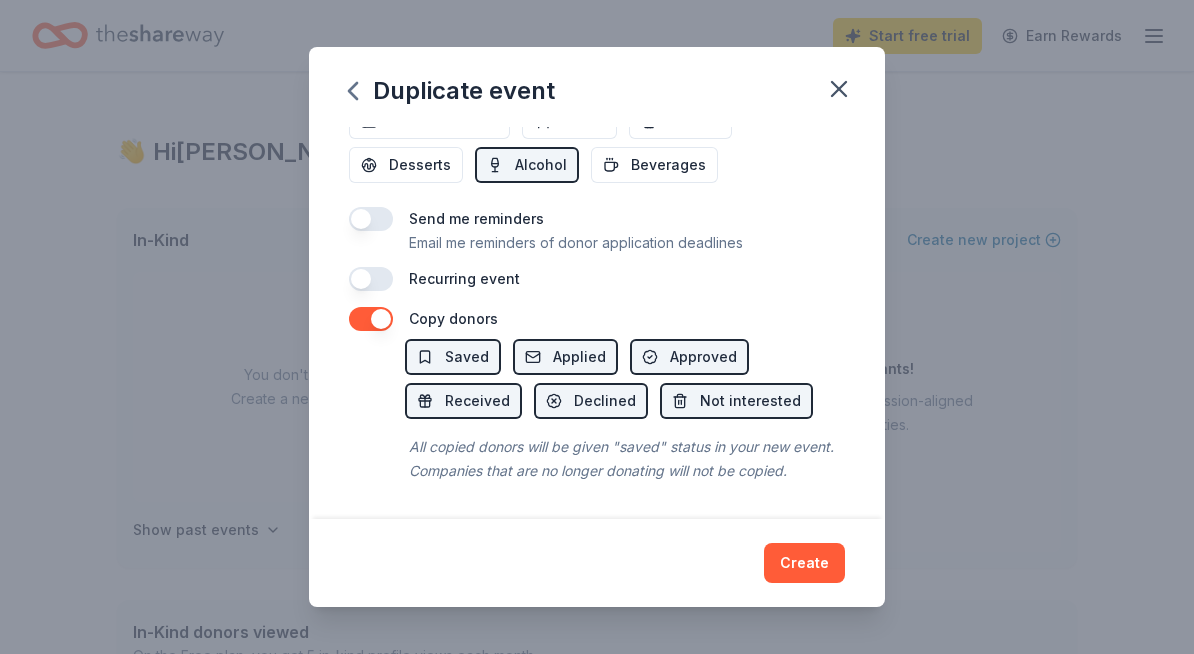 click at bounding box center [371, 219] 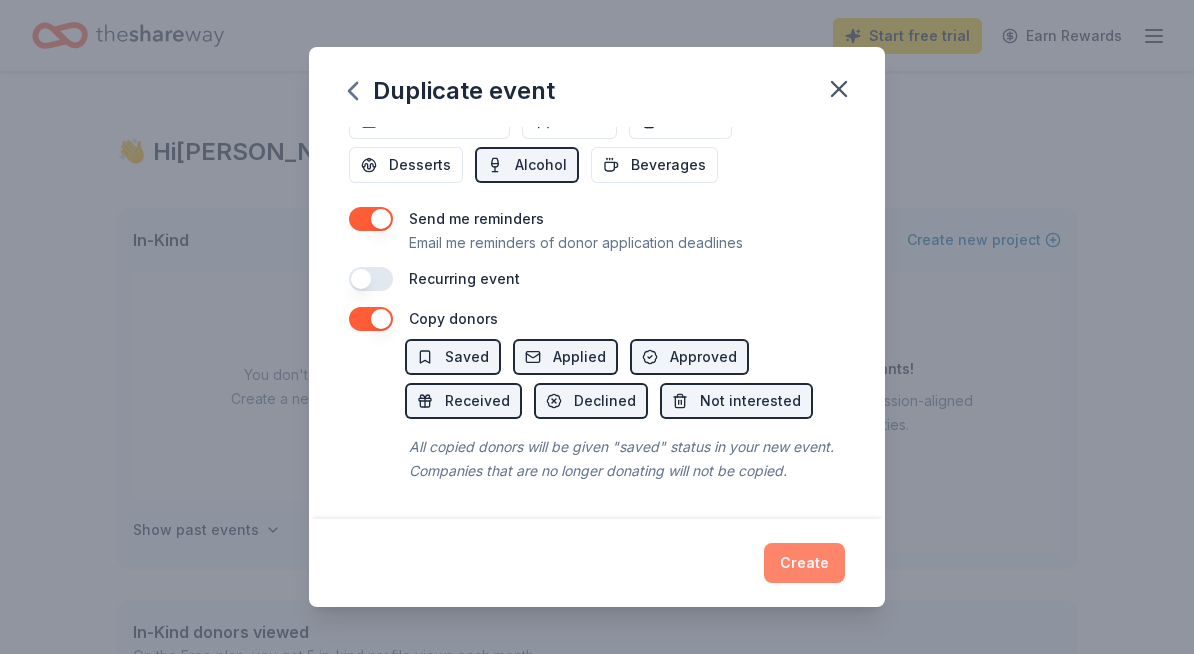 click on "Create" at bounding box center (804, 563) 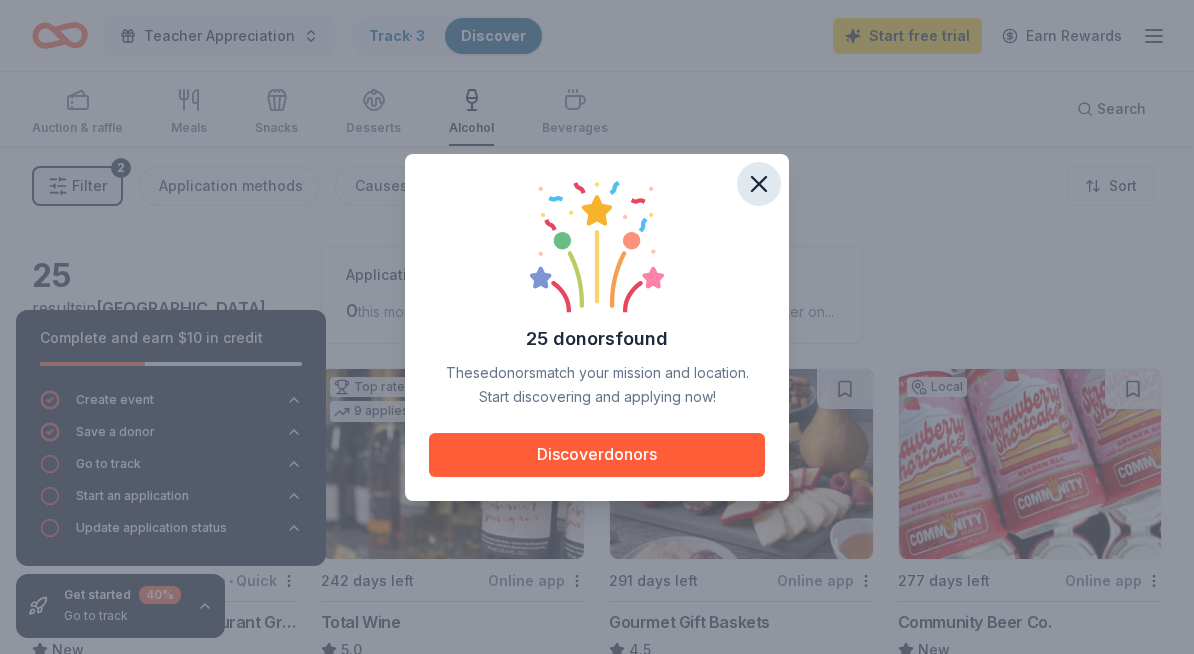 click 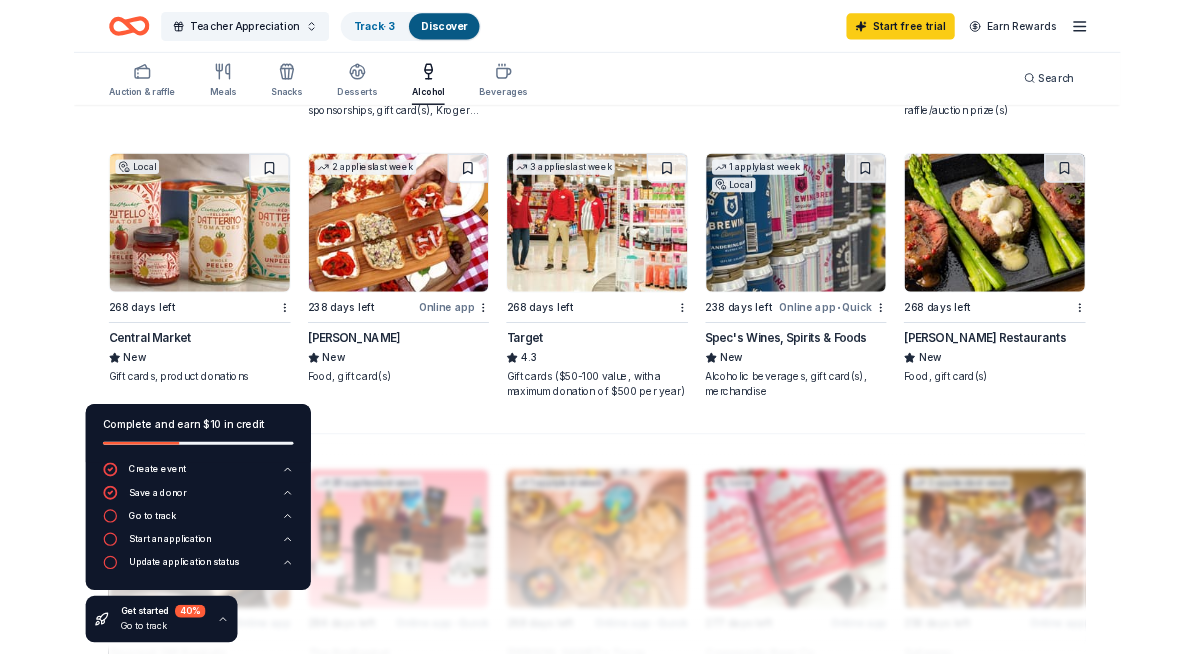 scroll, scrollTop: 1325, scrollLeft: 0, axis: vertical 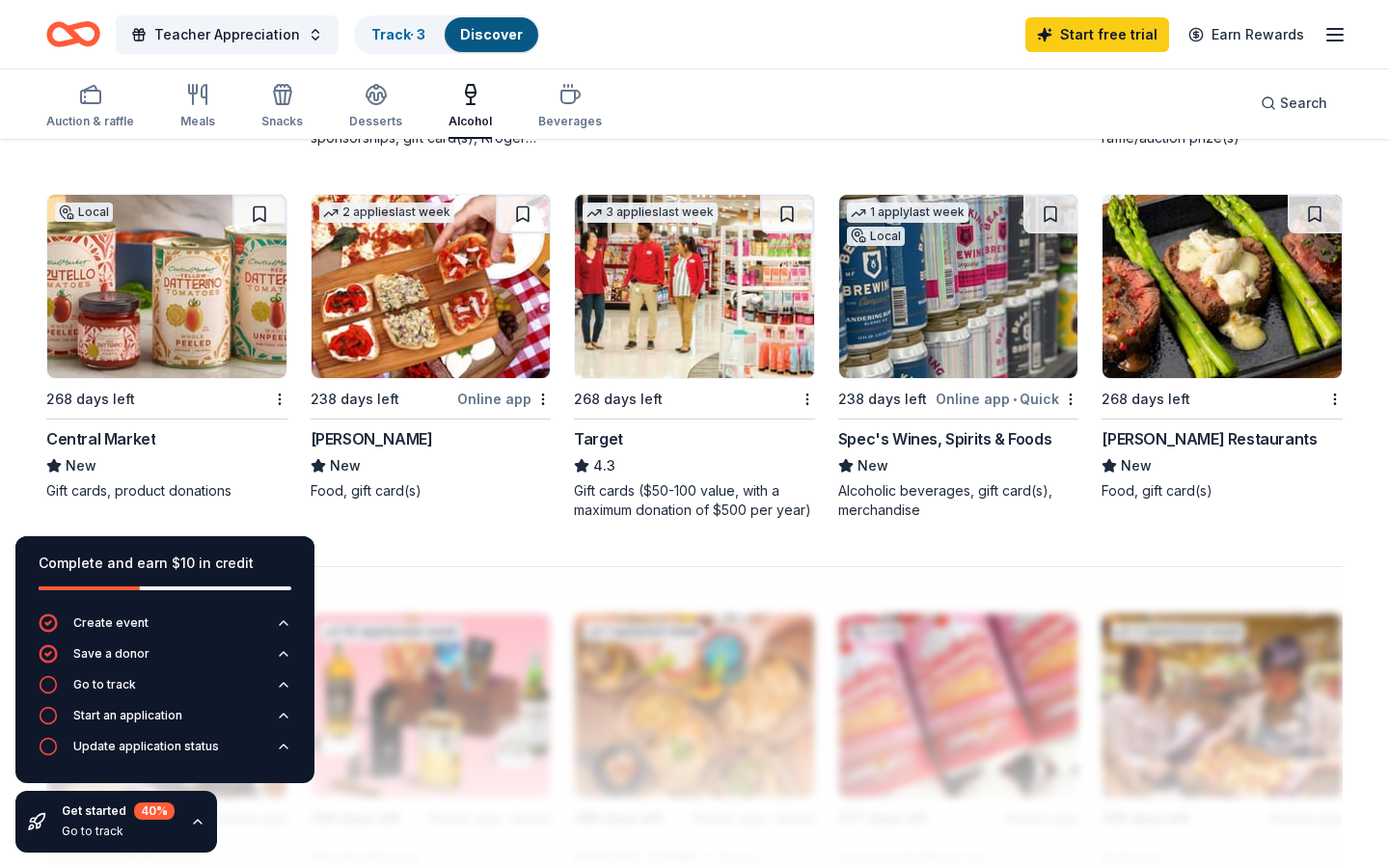click at bounding box center (431, 286) 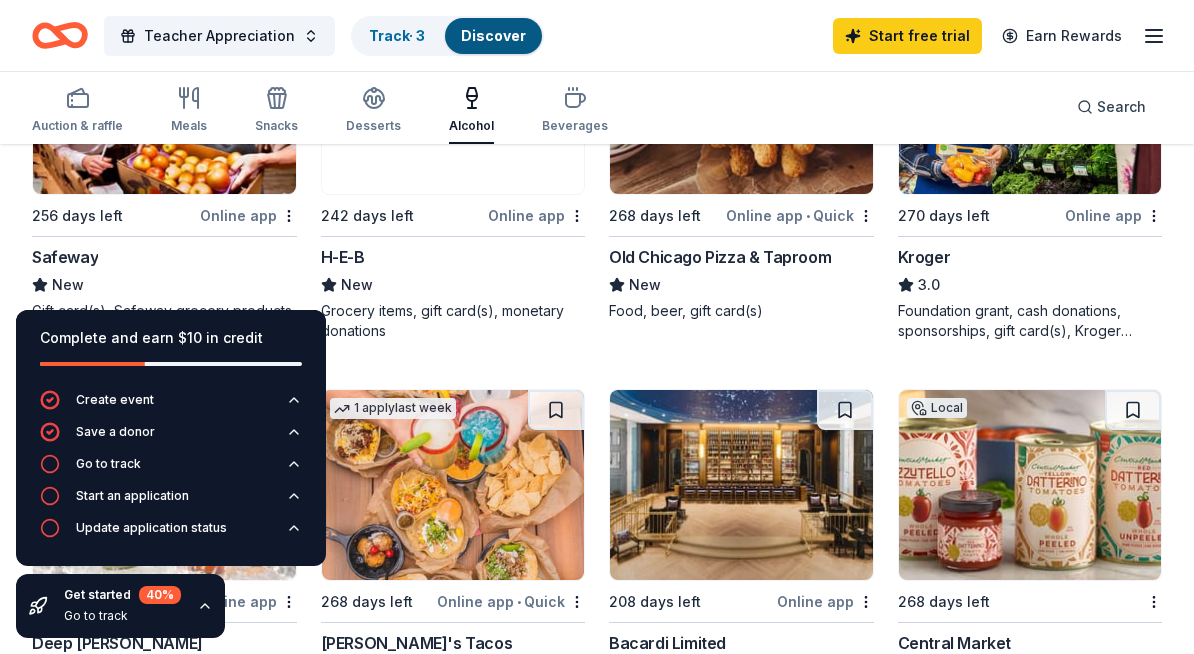 scroll, scrollTop: 1061, scrollLeft: 0, axis: vertical 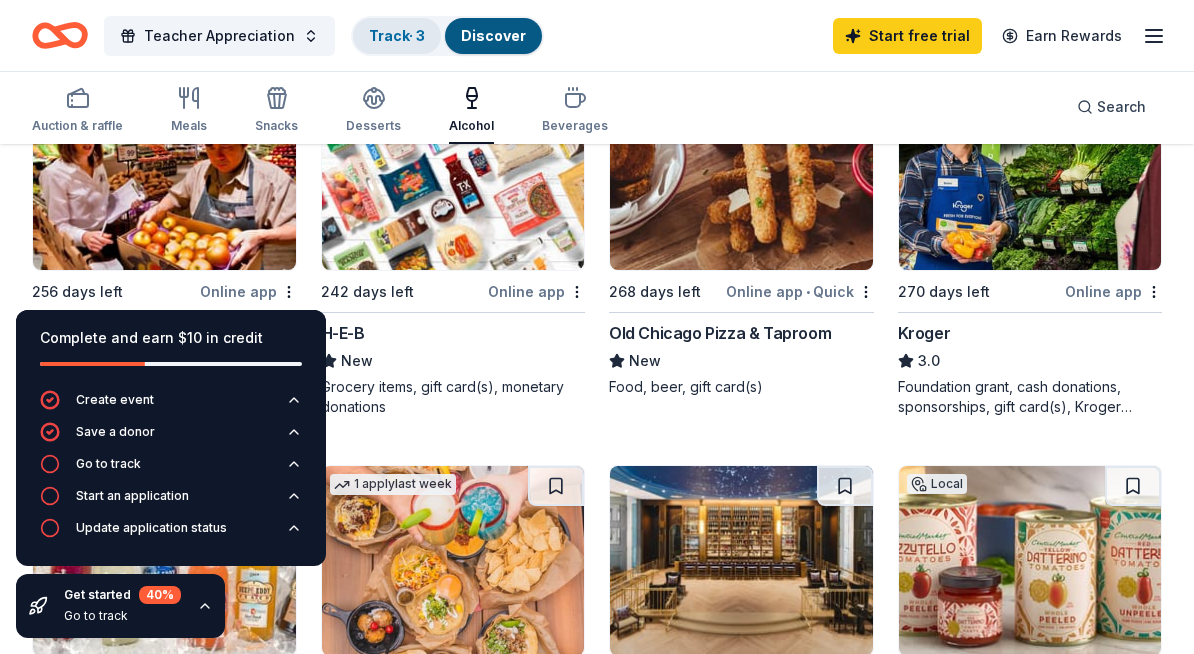 click on "Track  · 3" at bounding box center [397, 35] 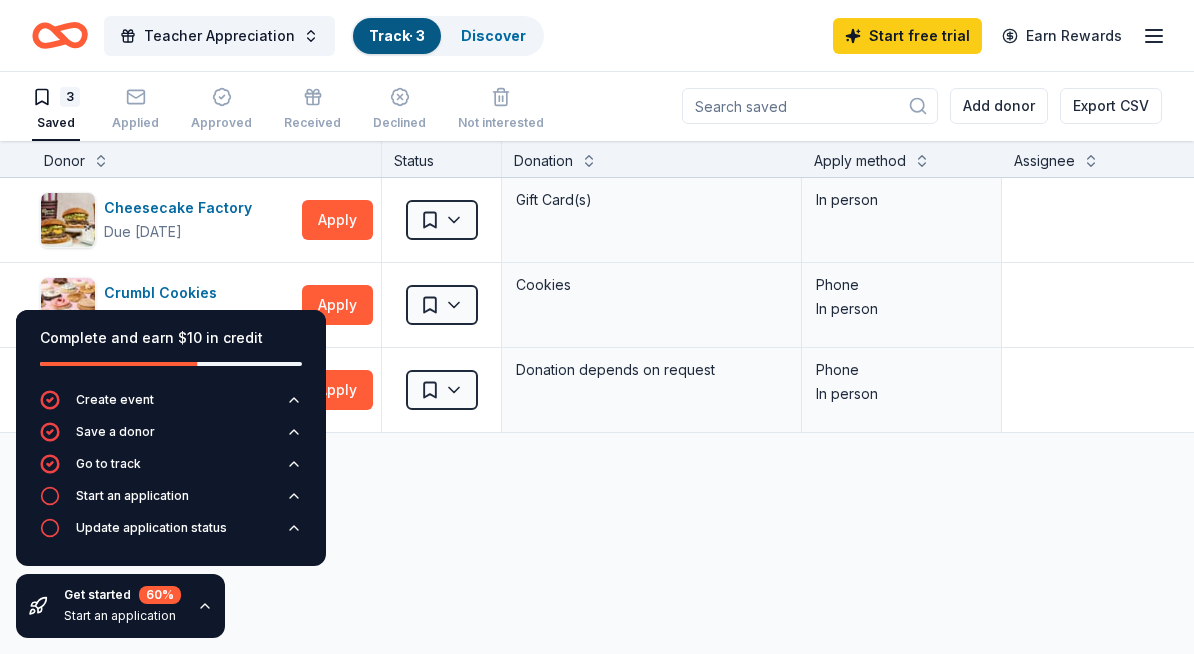 scroll, scrollTop: 0, scrollLeft: 0, axis: both 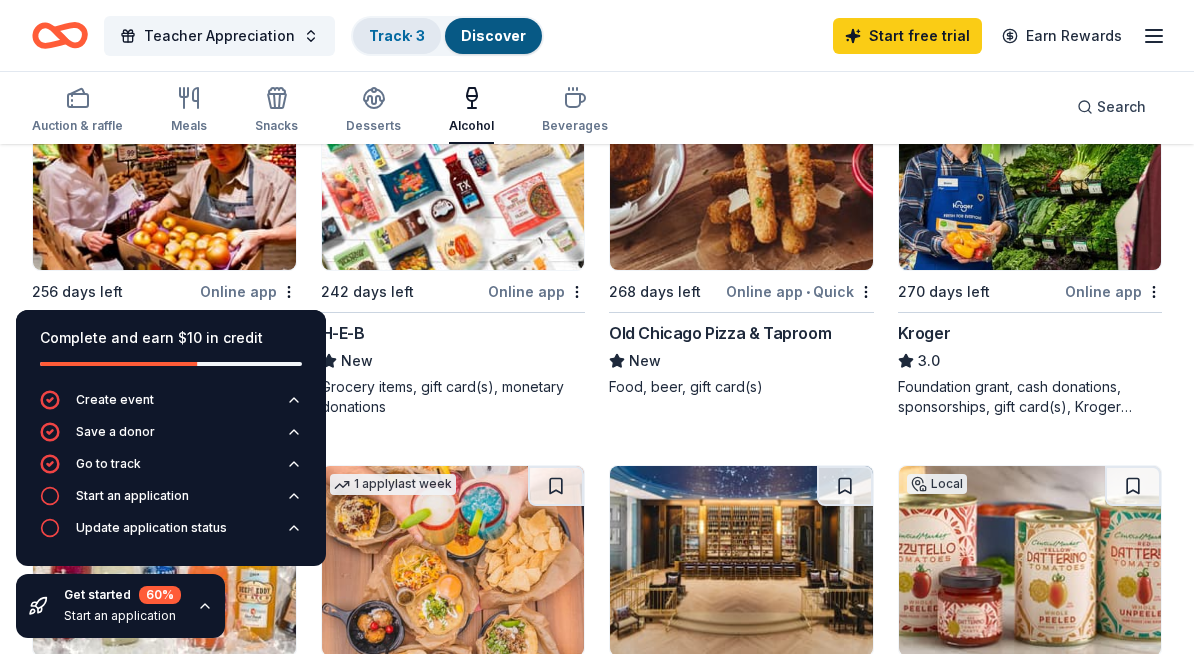 click on "Track  · 3" at bounding box center (397, 35) 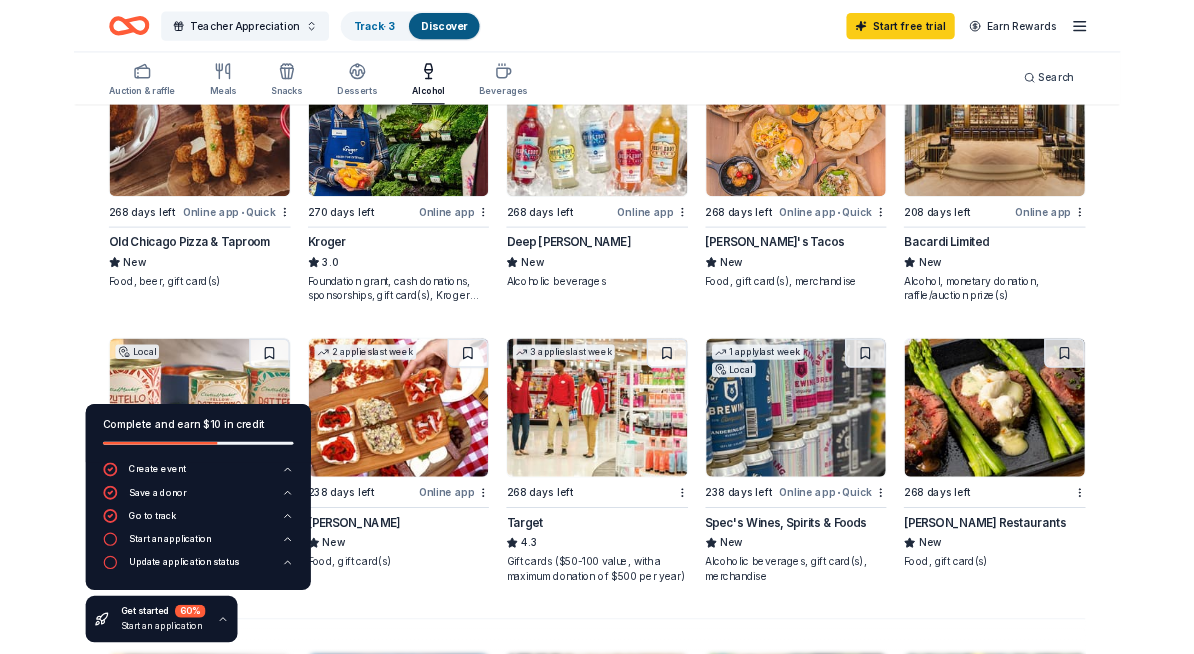scroll, scrollTop: 1, scrollLeft: 0, axis: vertical 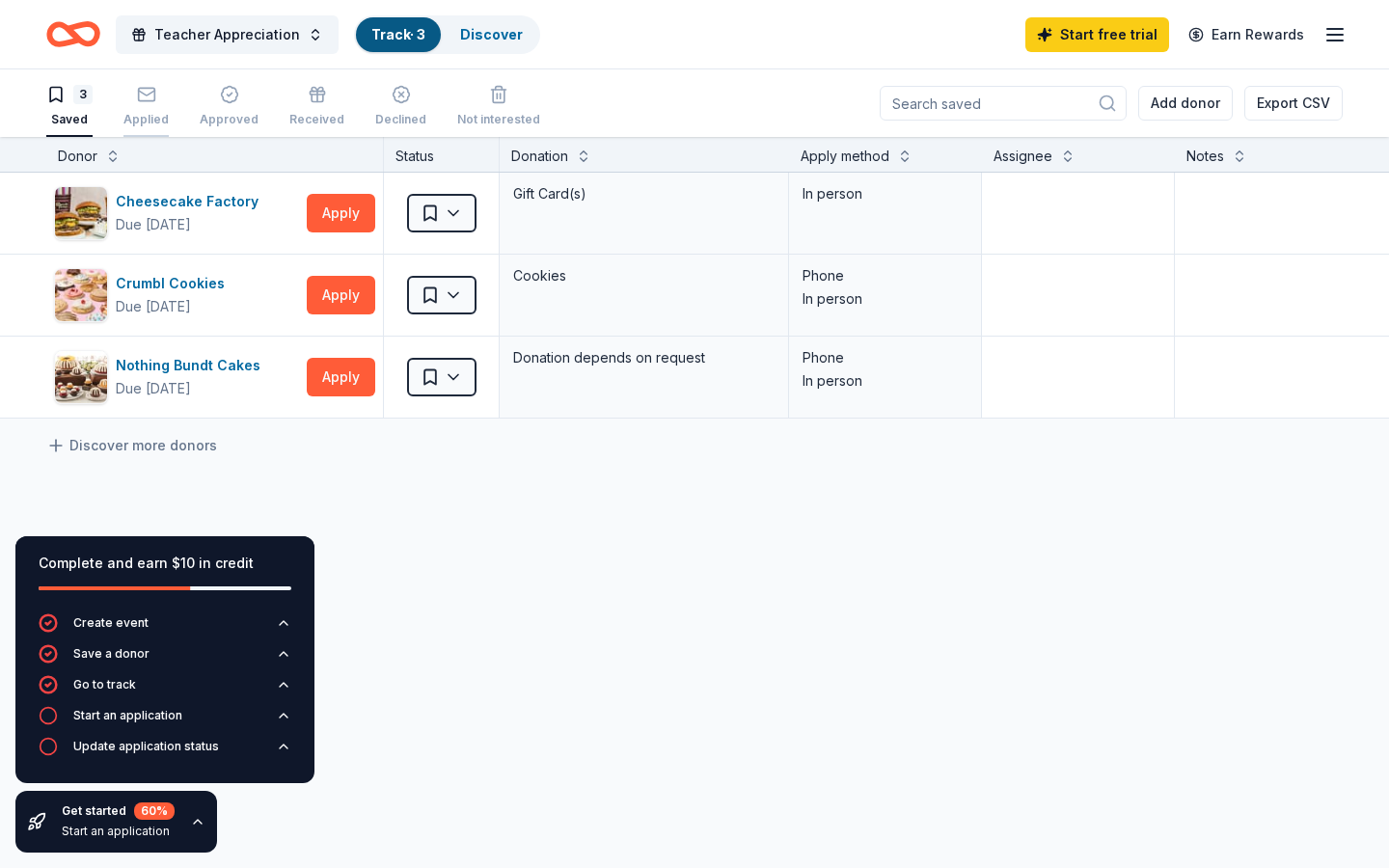 click on "Applied" at bounding box center [146, 106] 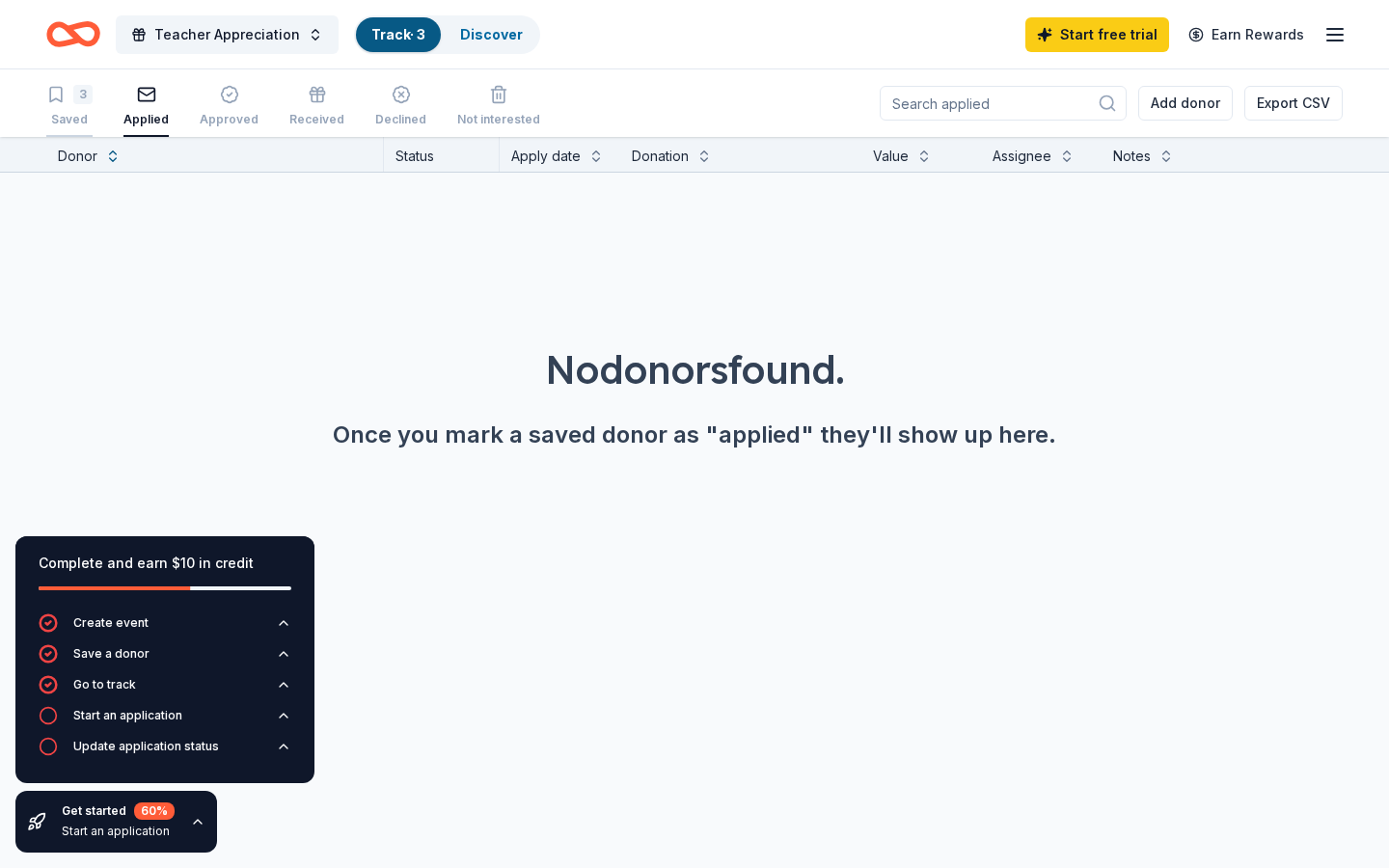 click on "3 Saved" at bounding box center [69, 106] 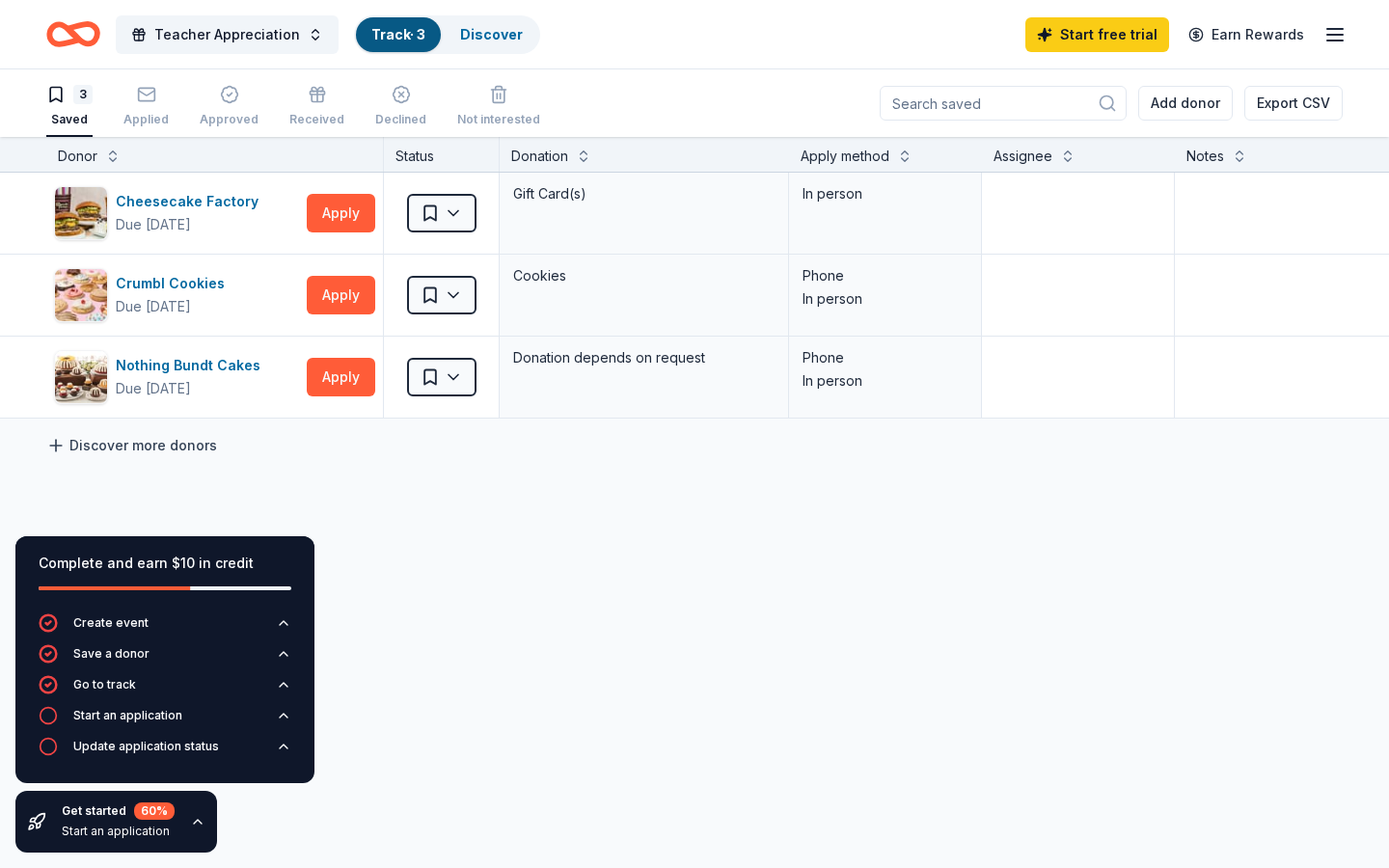 click on "Discover more donors" at bounding box center [131, 446] 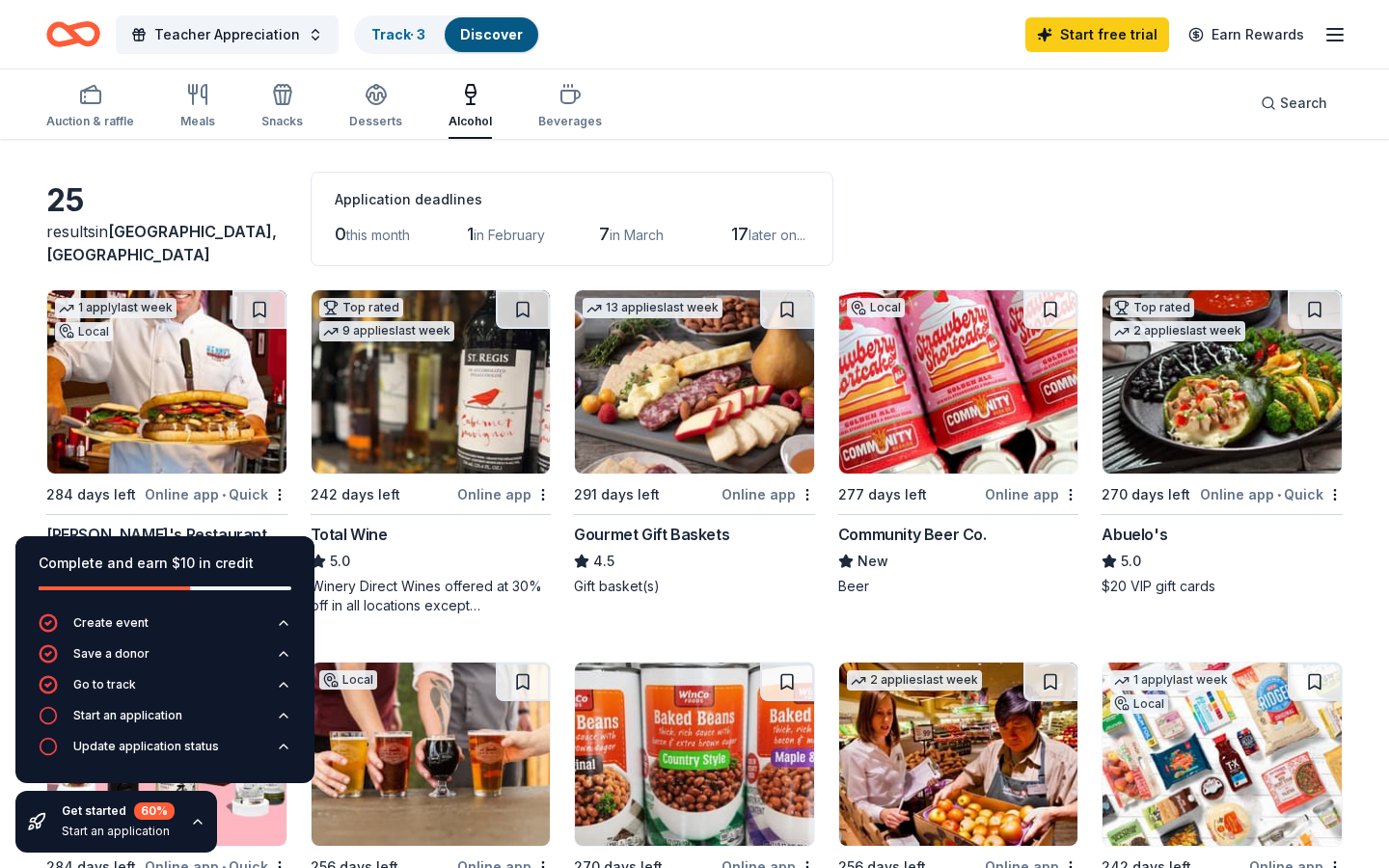 scroll, scrollTop: 0, scrollLeft: 0, axis: both 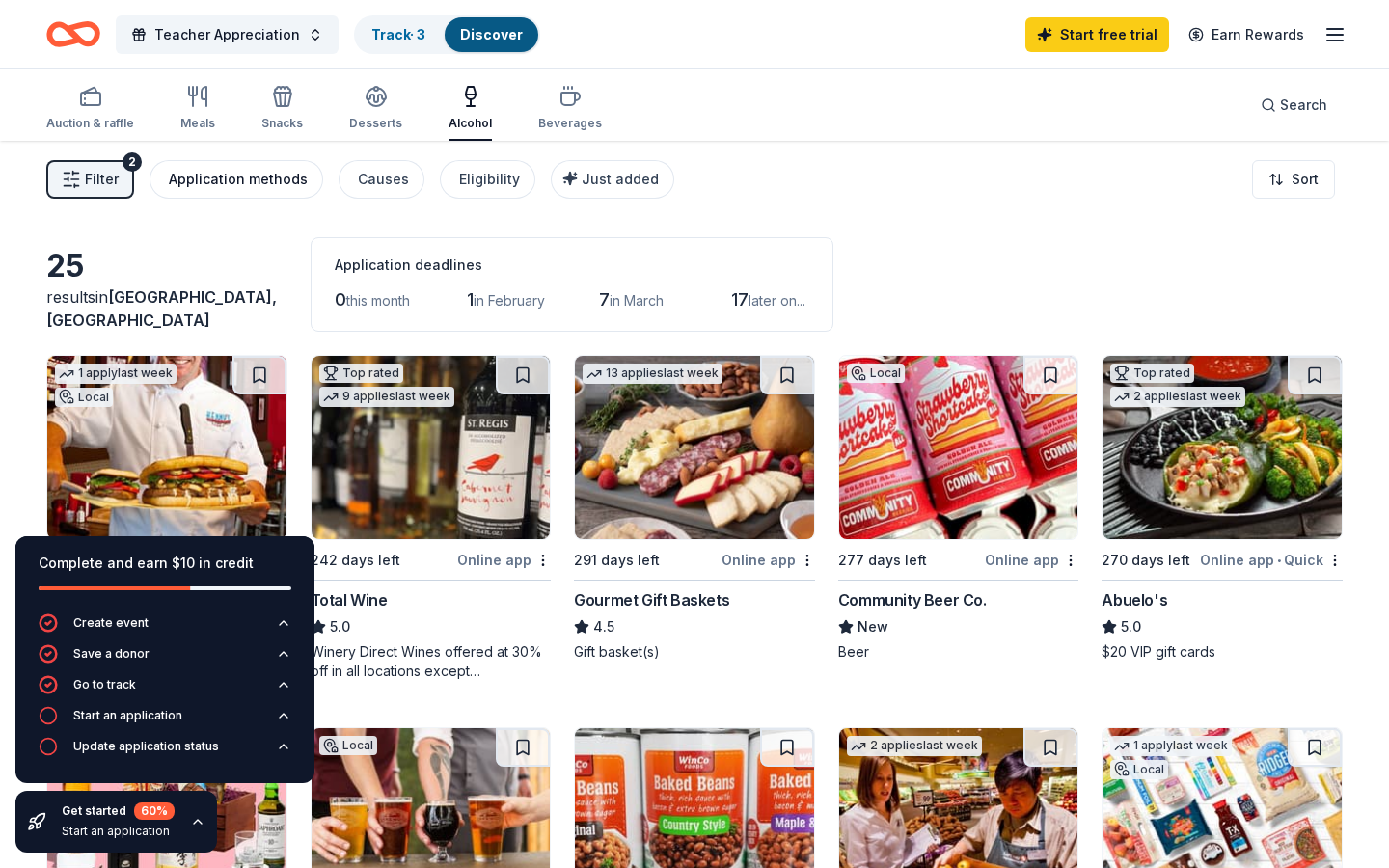 click on "Application methods" at bounding box center (238, 179) 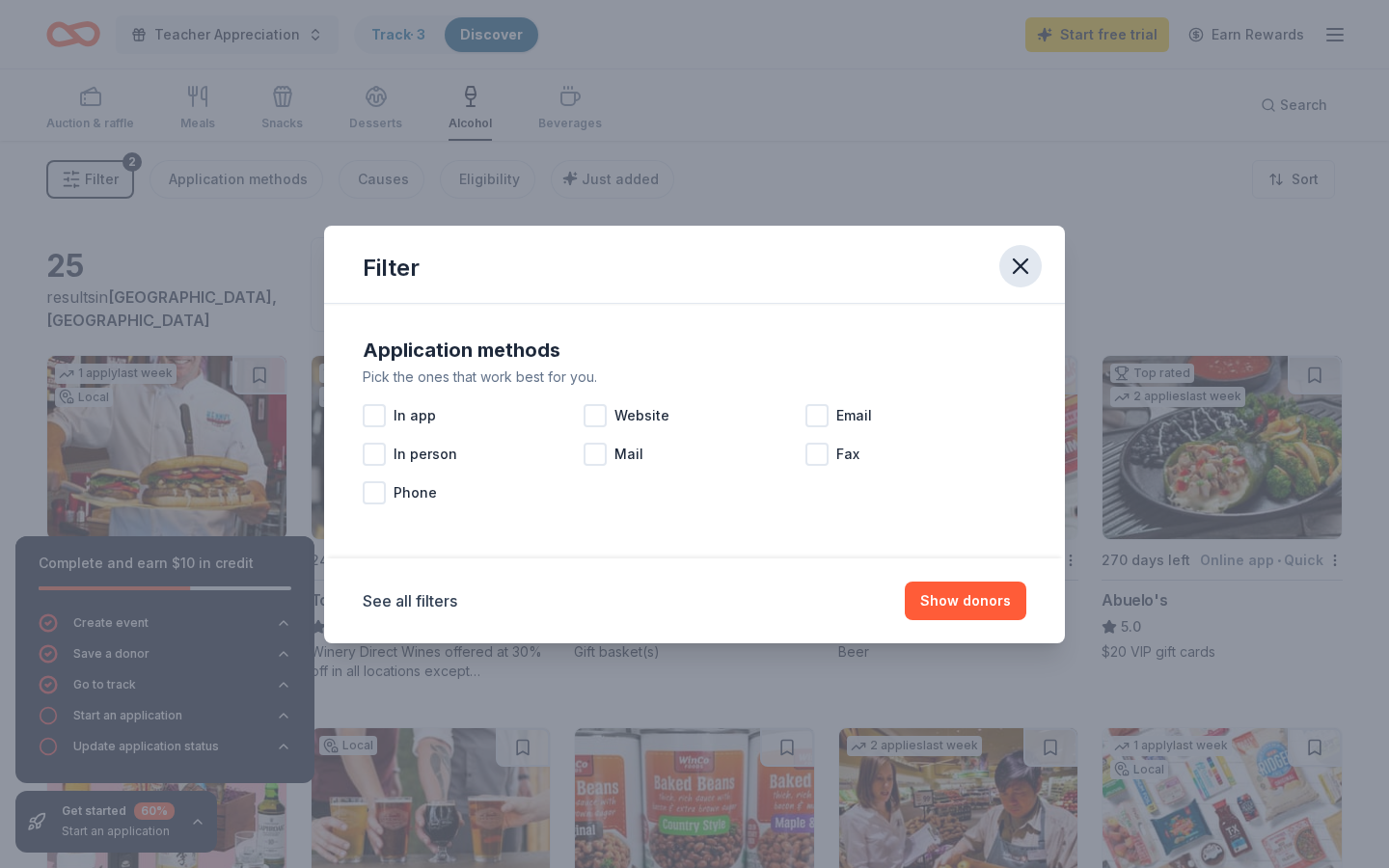 click 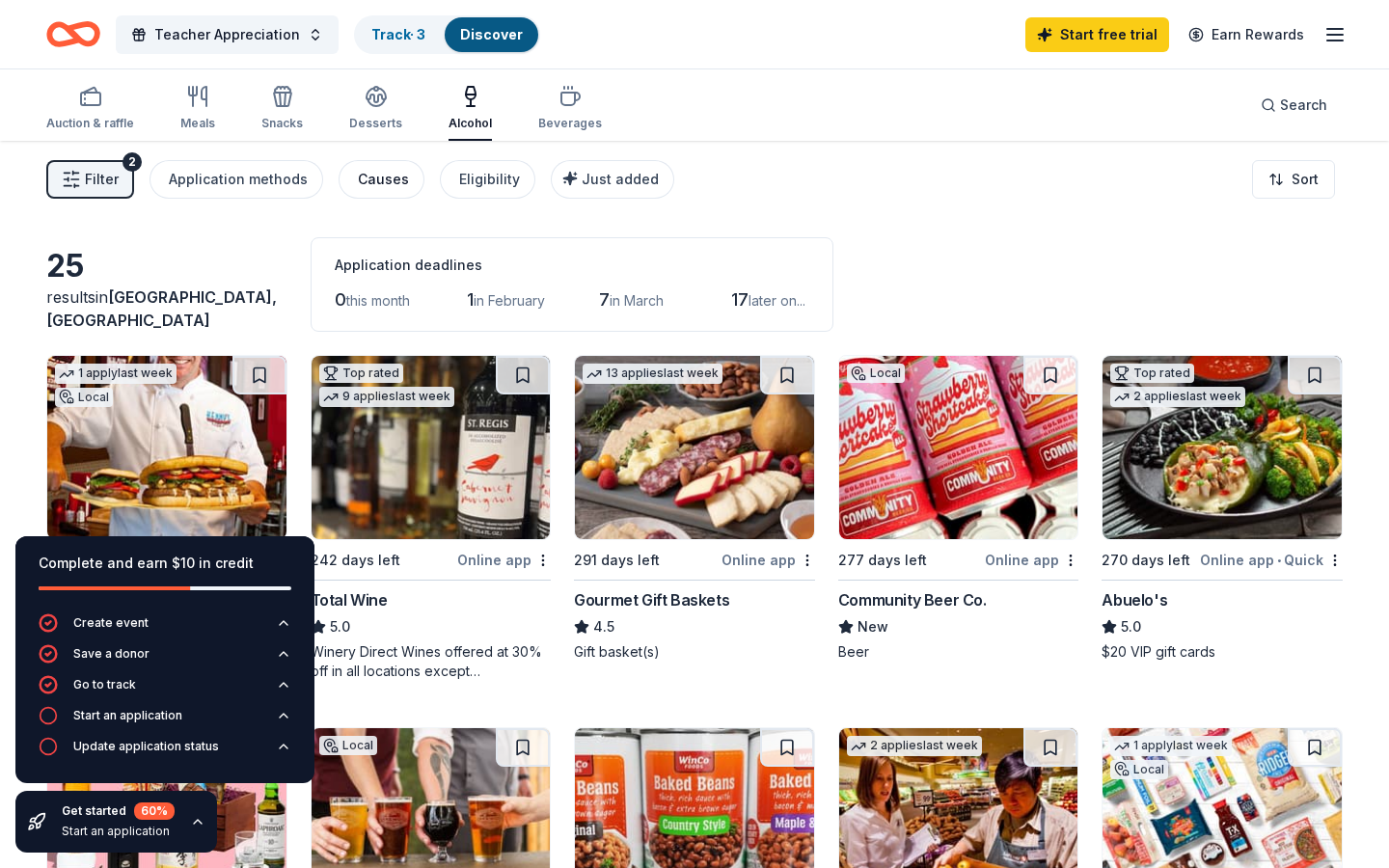click on "Causes" at bounding box center [383, 179] 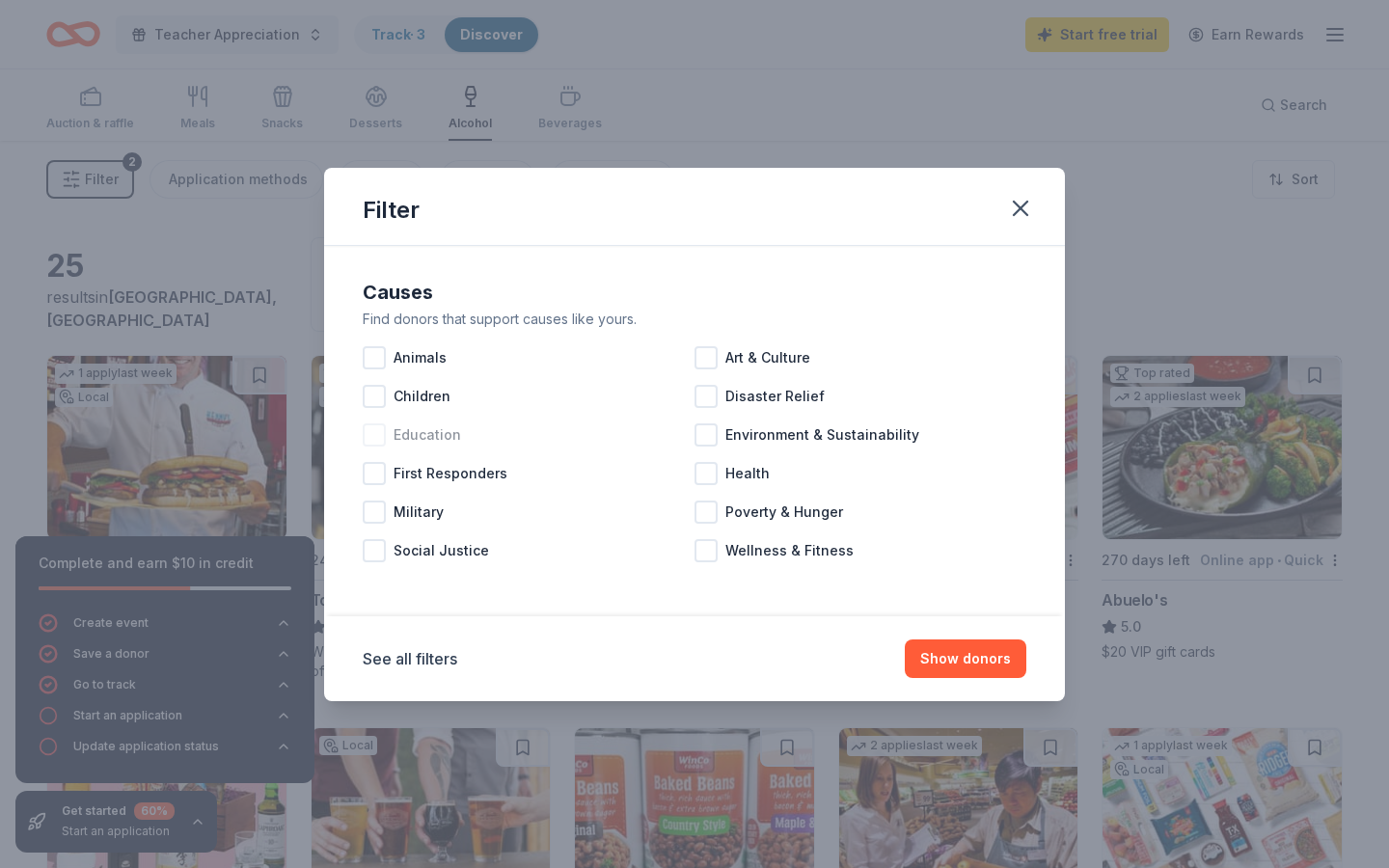 click at bounding box center [374, 435] 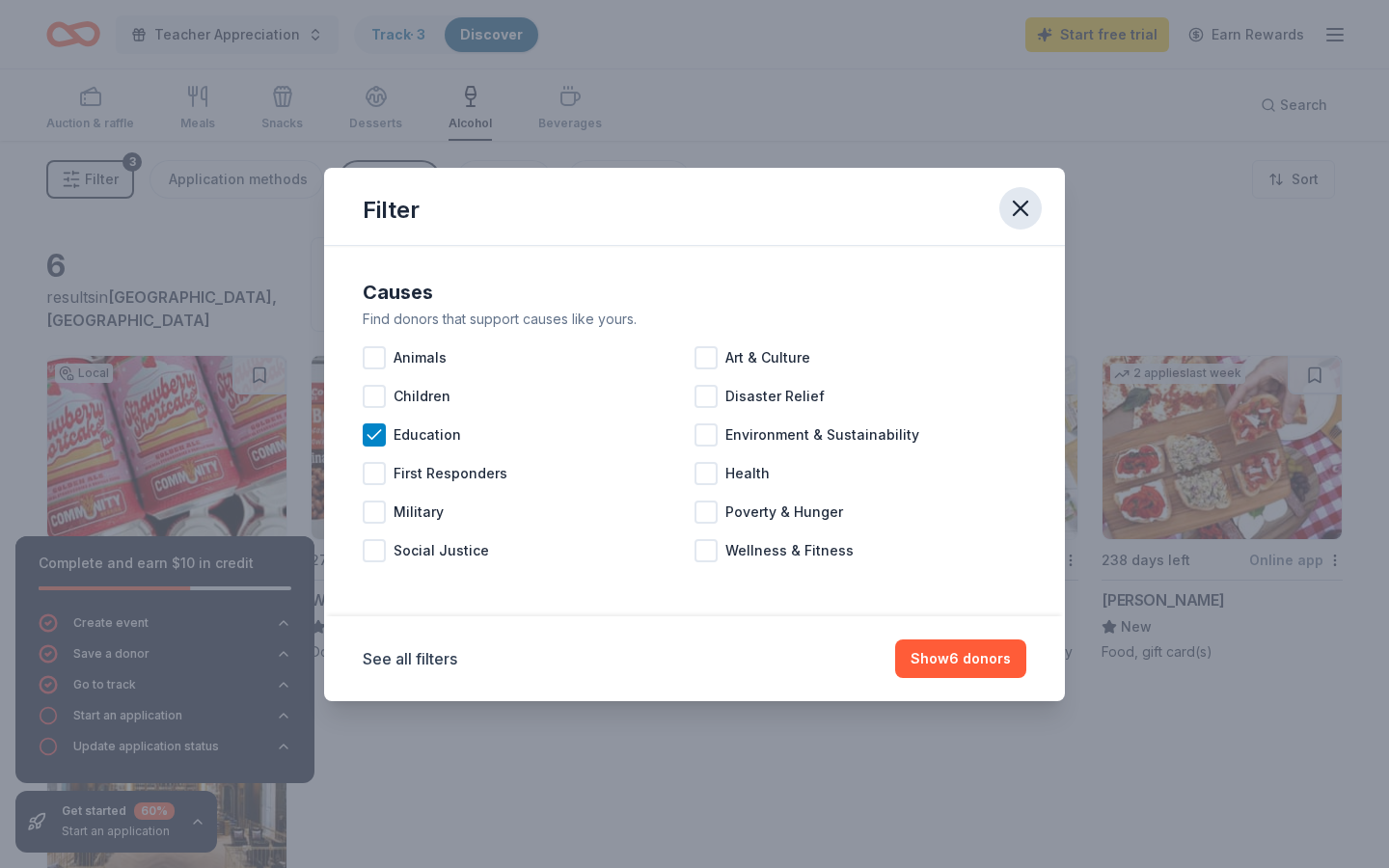 click 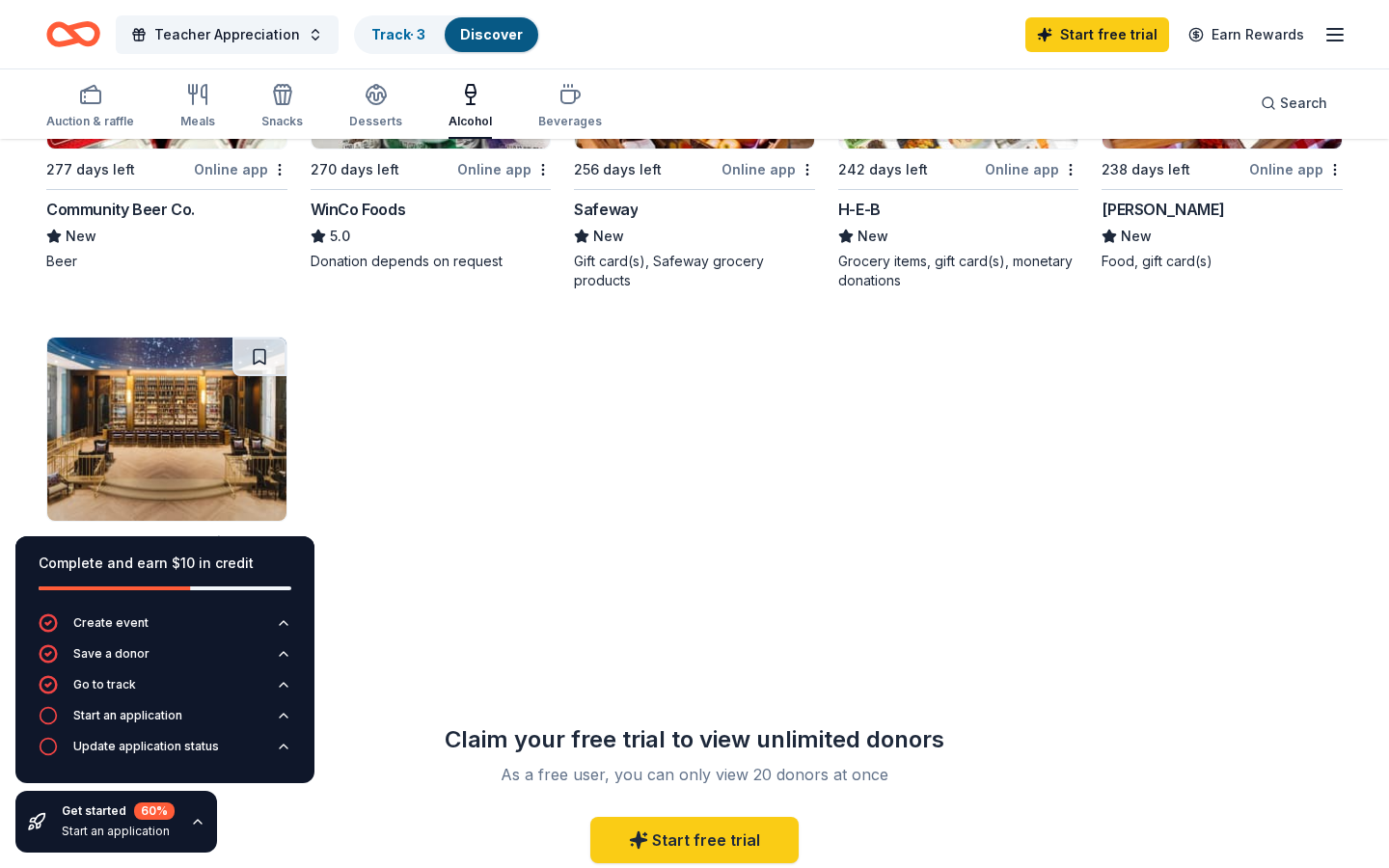 scroll, scrollTop: 0, scrollLeft: 0, axis: both 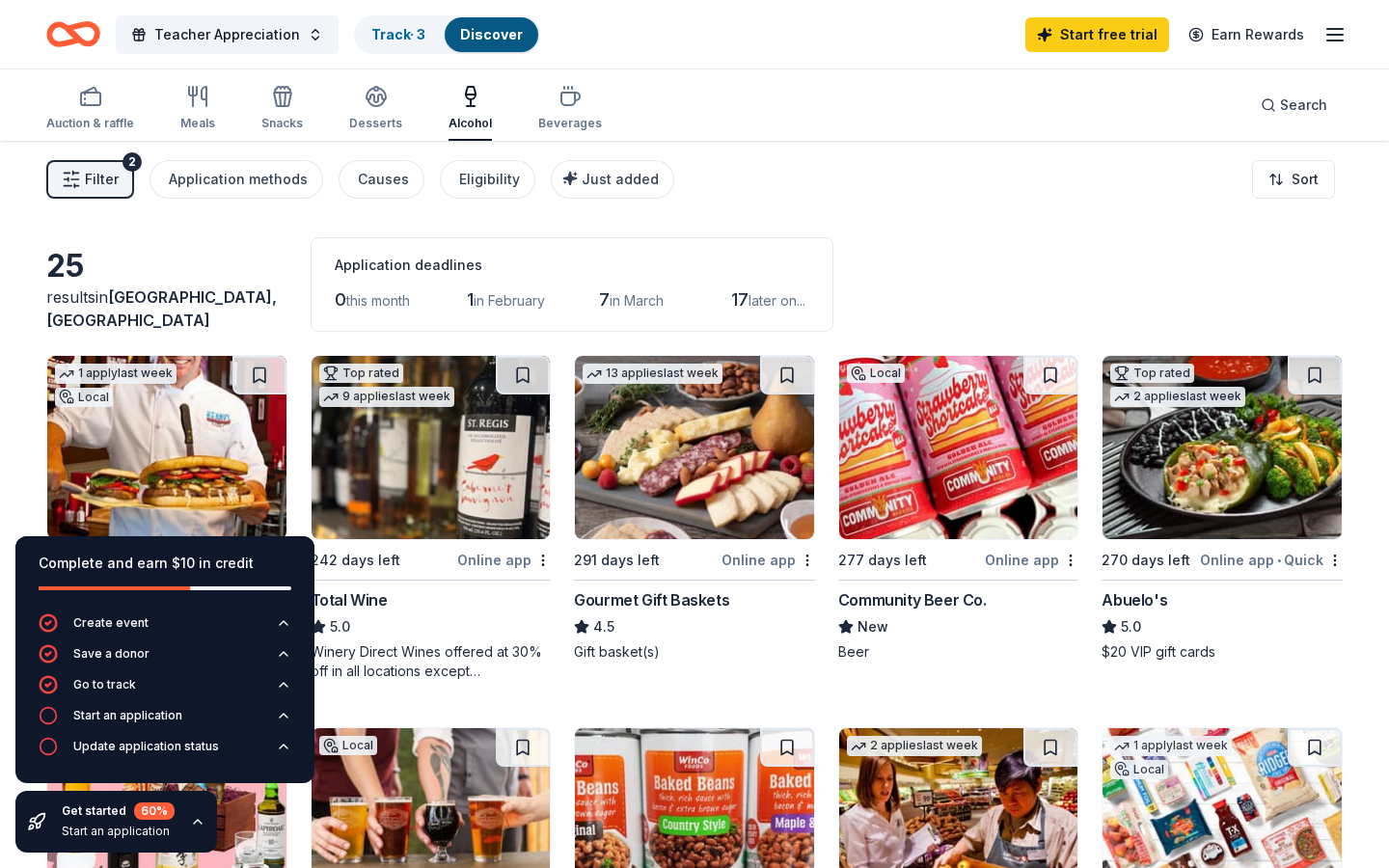click on "in February" at bounding box center (509, 300) 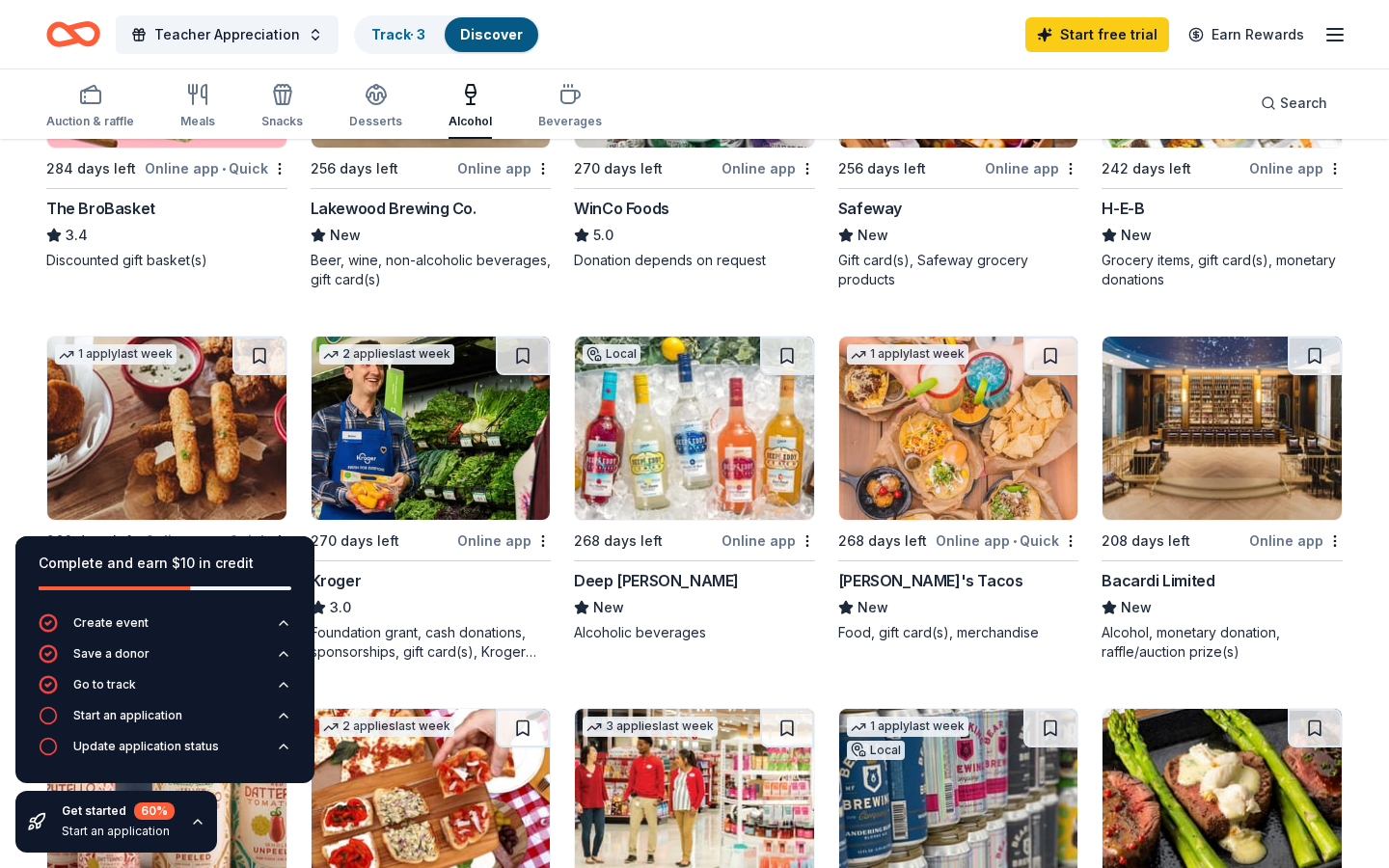 scroll, scrollTop: 773, scrollLeft: 0, axis: vertical 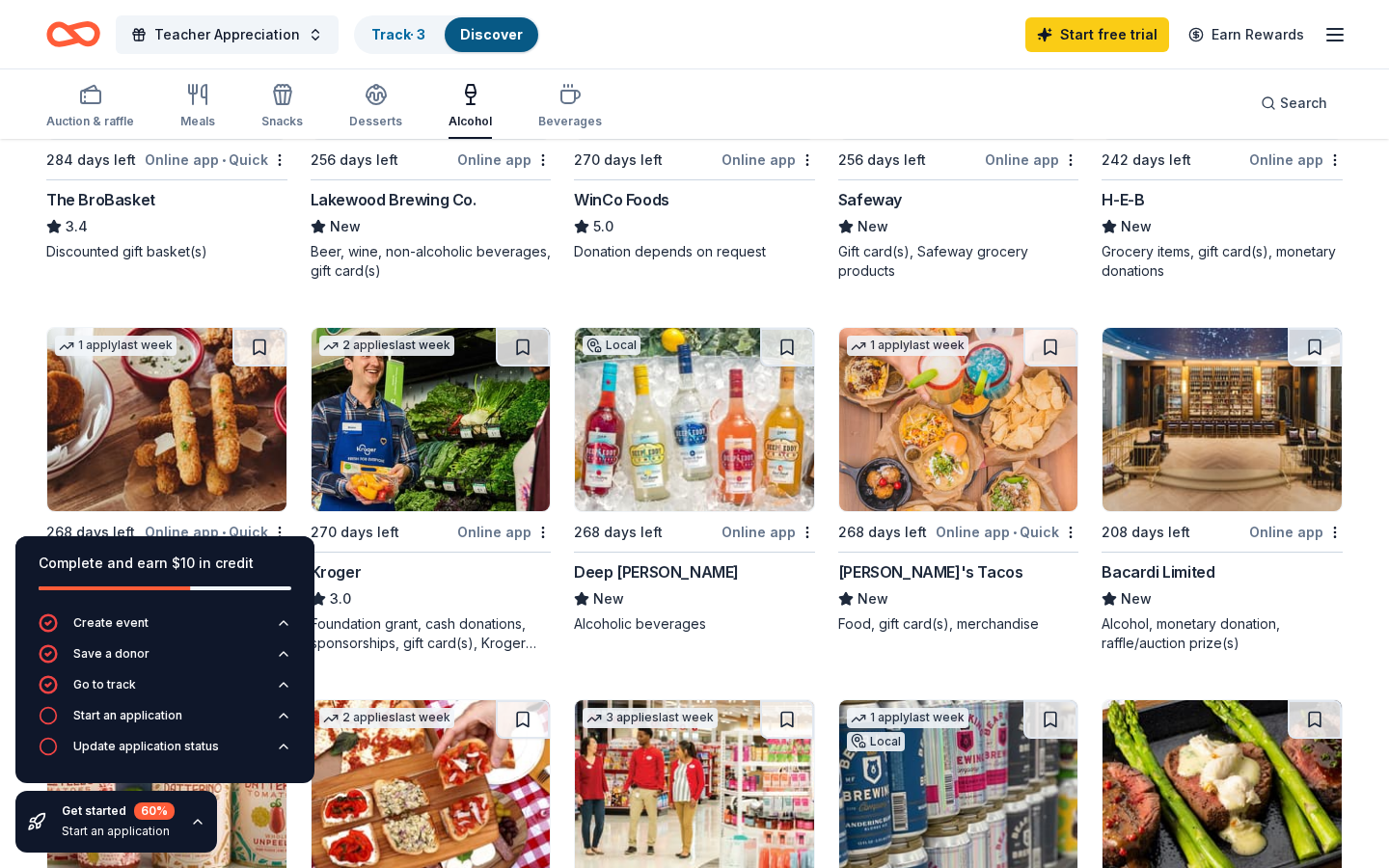 click at bounding box center [1222, 420] 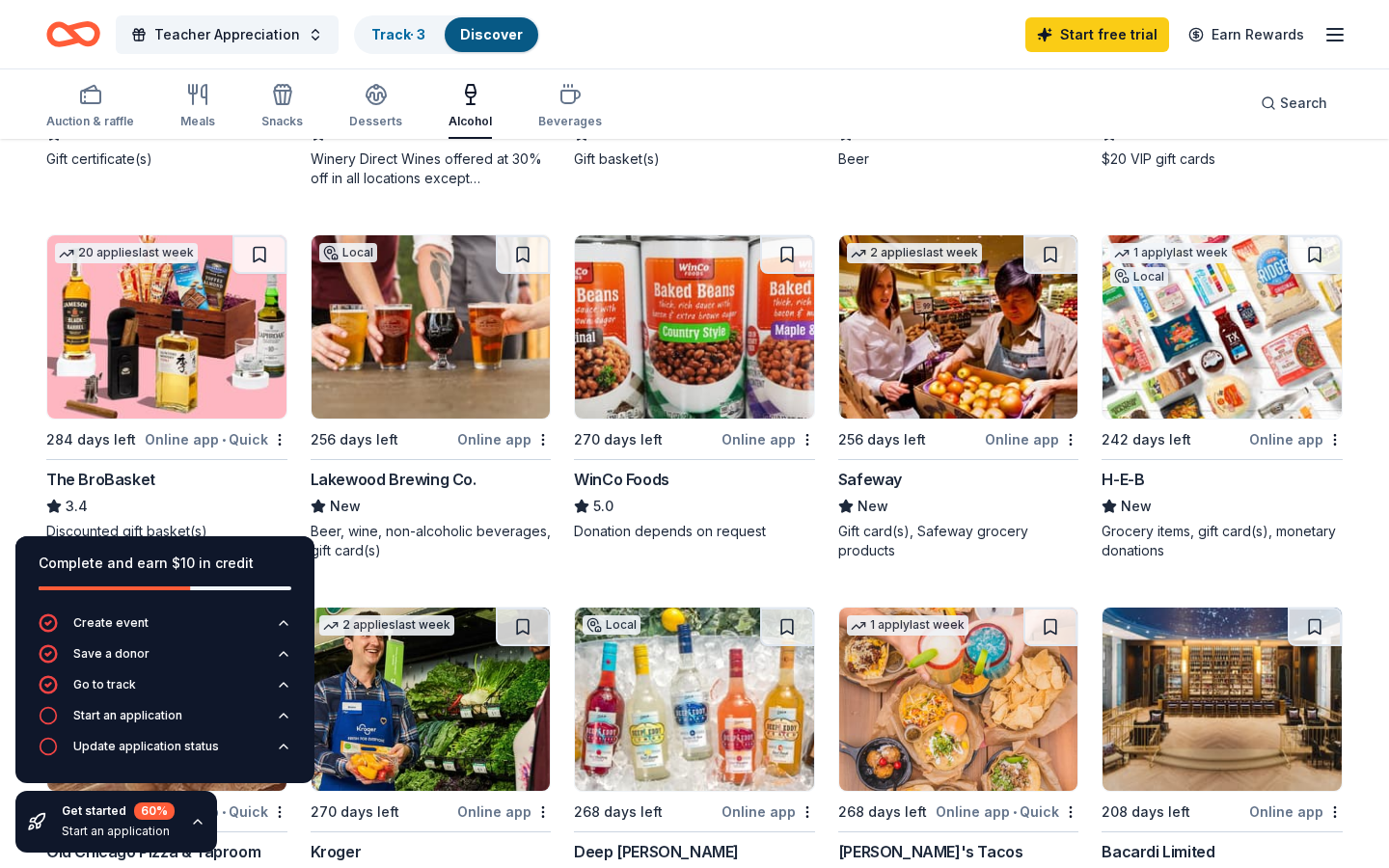 scroll, scrollTop: 0, scrollLeft: 0, axis: both 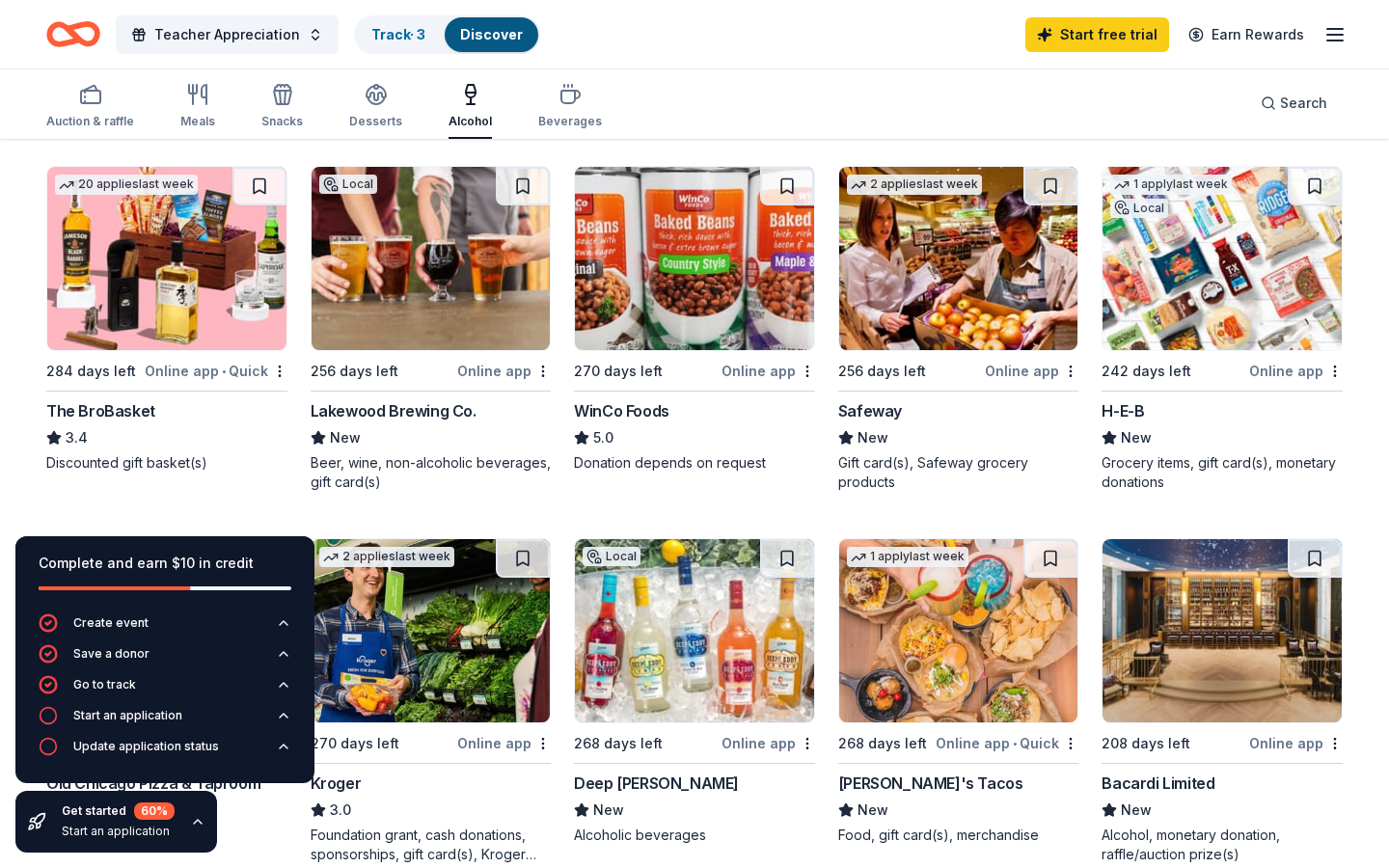 click at bounding box center [431, 258] 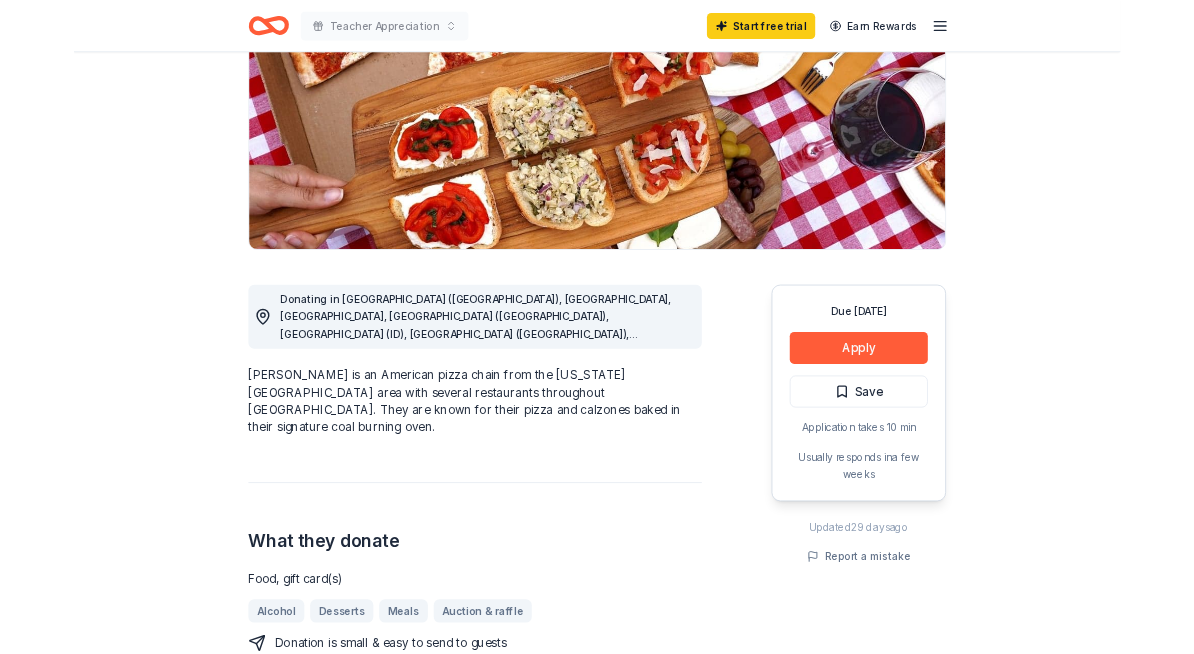 scroll, scrollTop: 267, scrollLeft: 0, axis: vertical 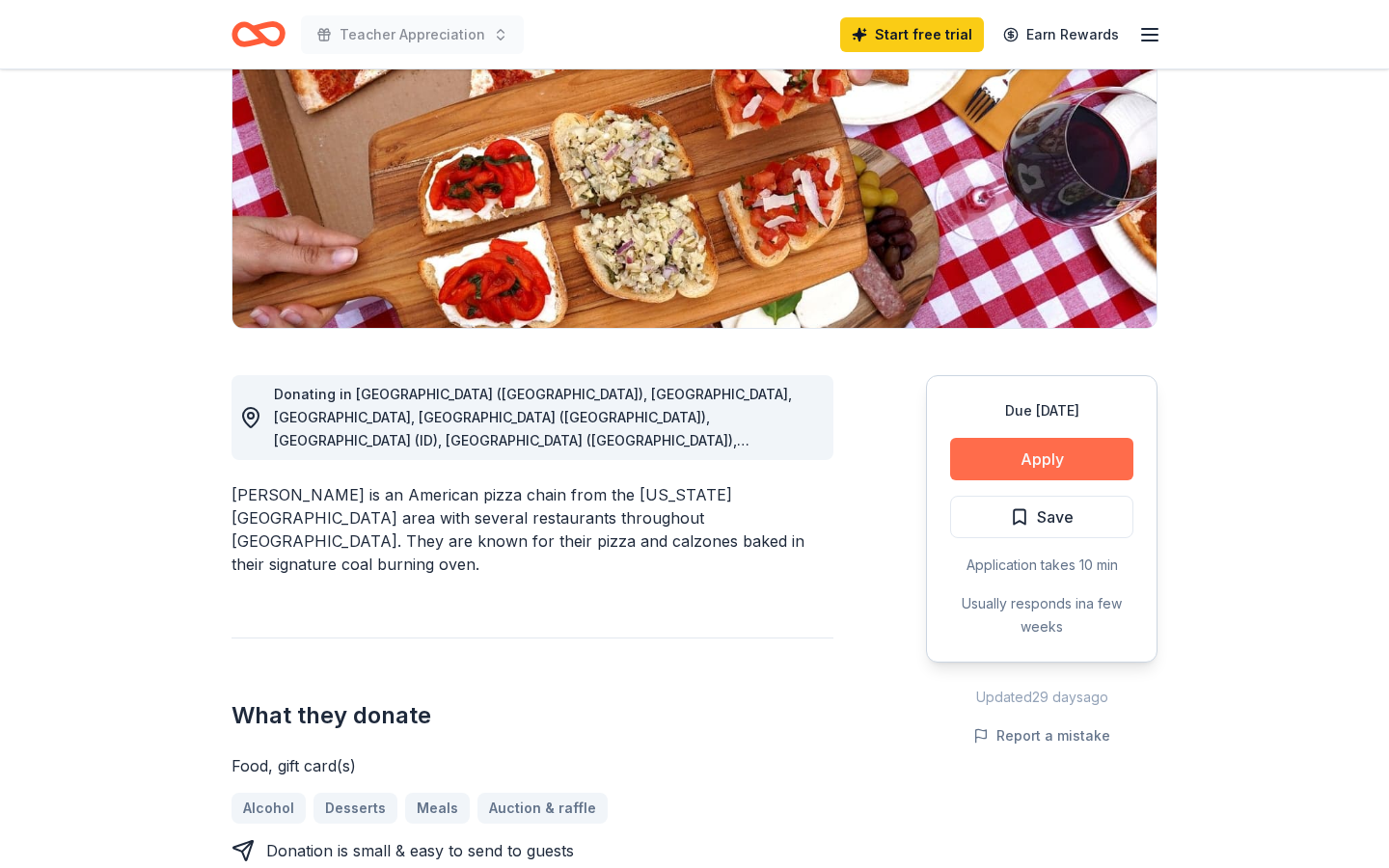 click on "Apply" at bounding box center [1042, 459] 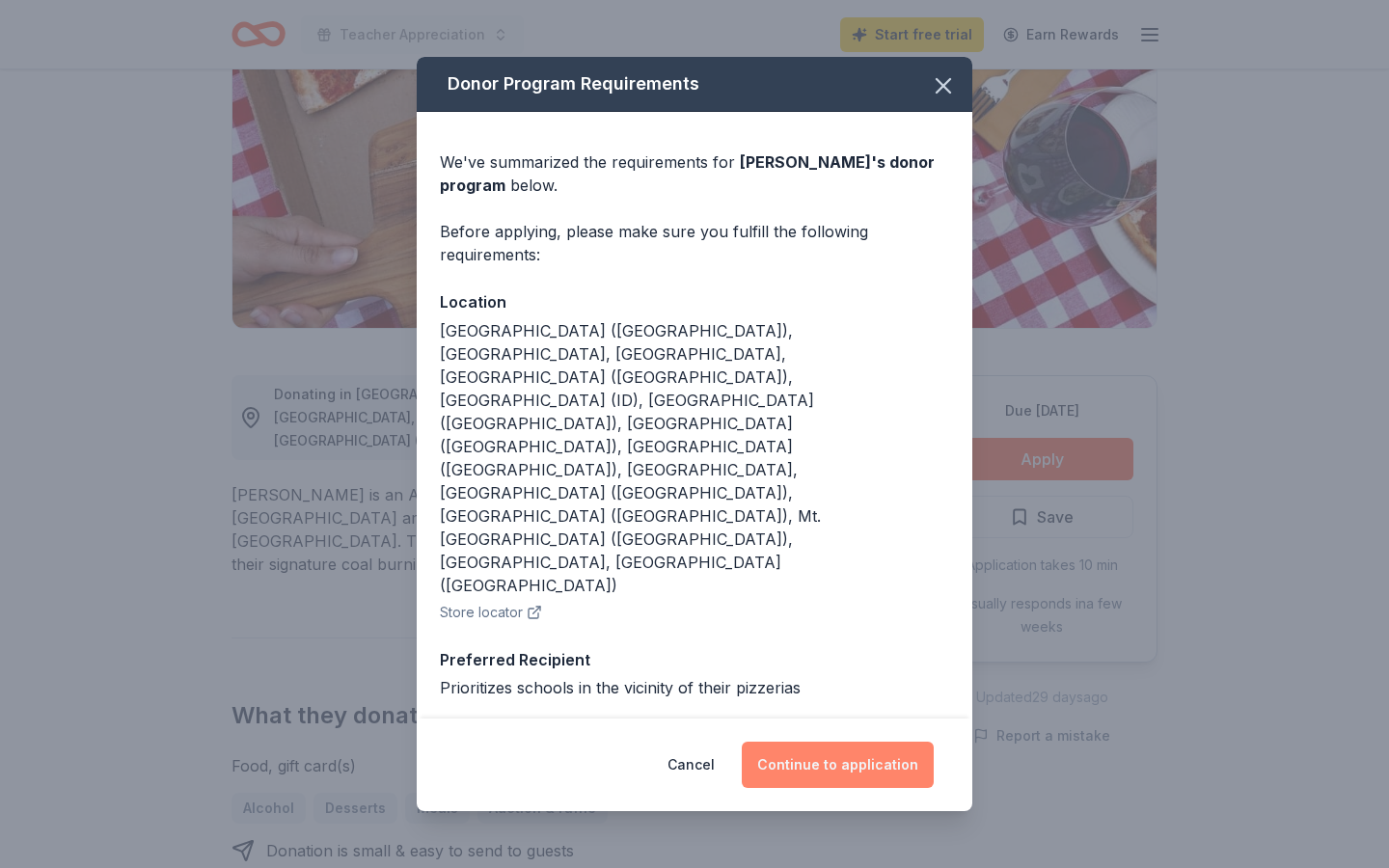 click on "Continue to application" at bounding box center [837, 765] 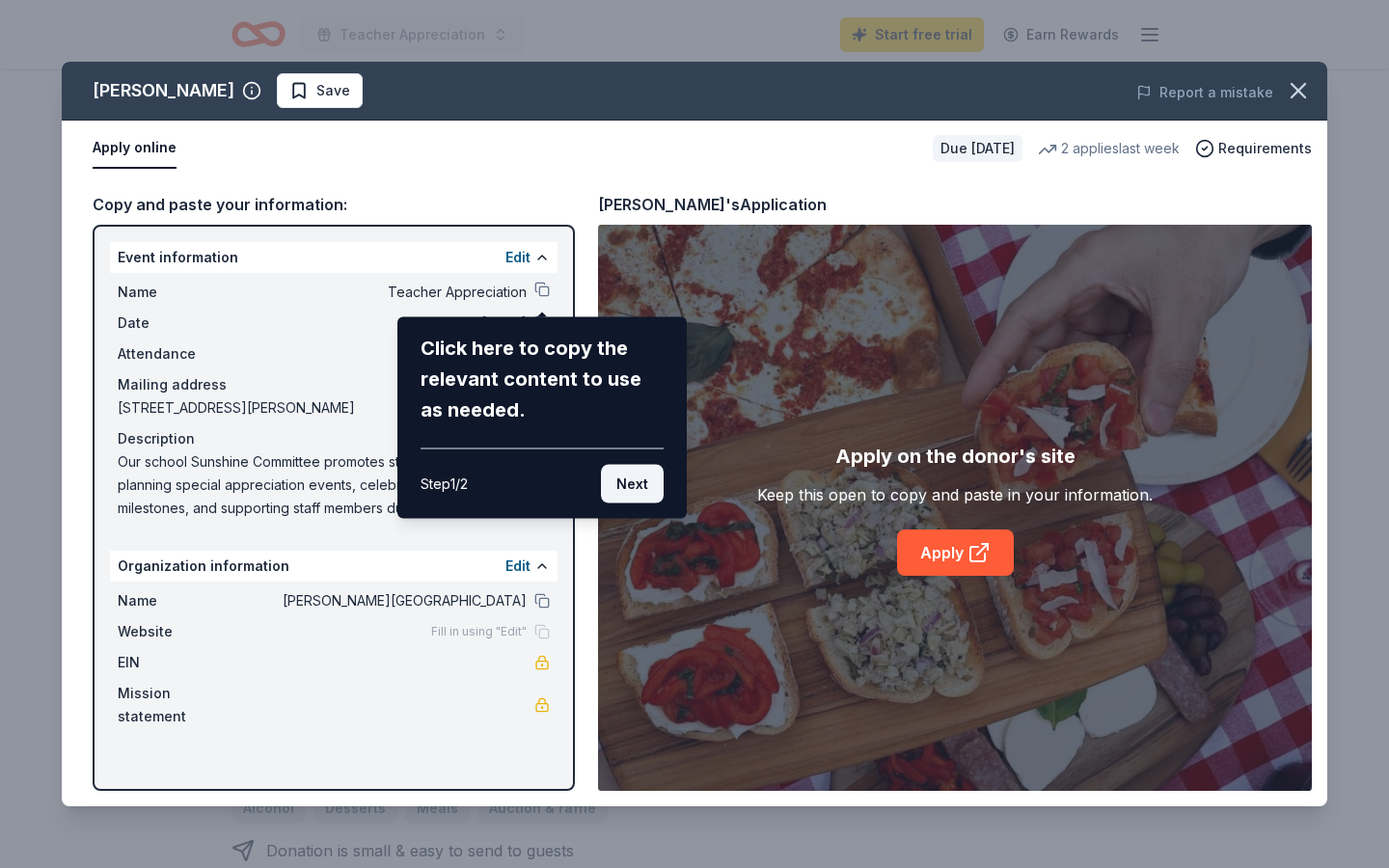 click on "Next" at bounding box center (632, 484) 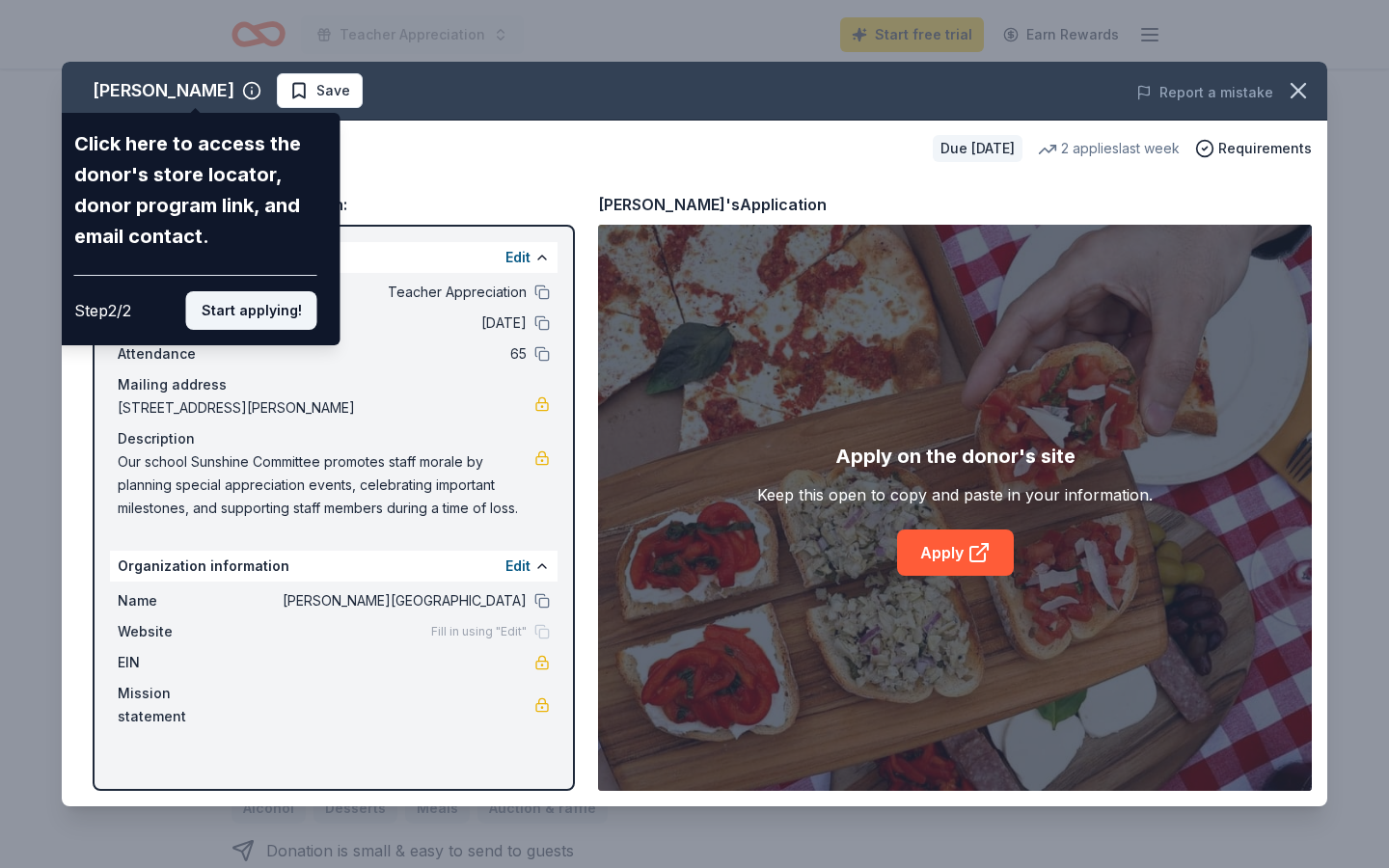 click on "Start applying!" at bounding box center (252, 311) 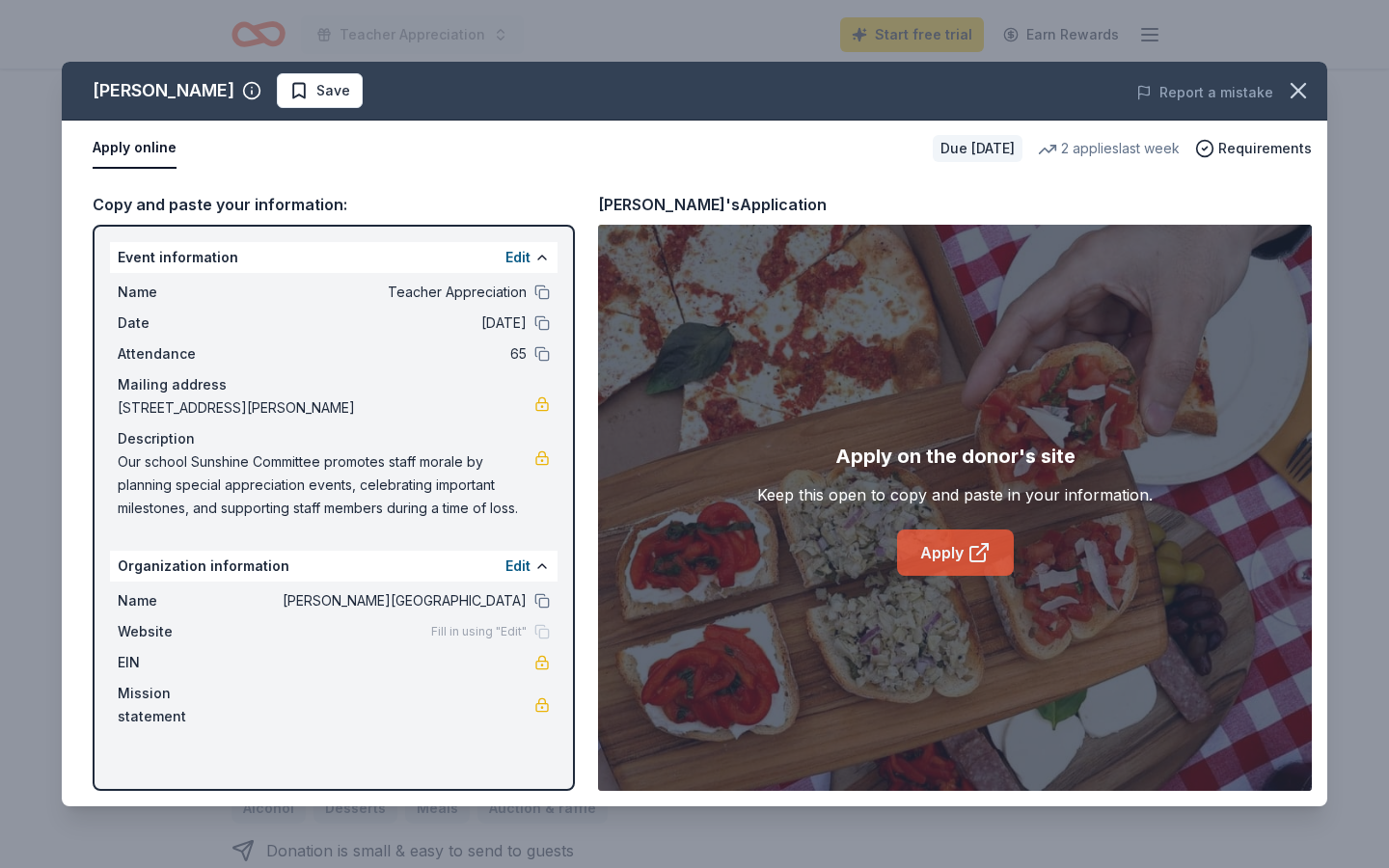 click on "Apply" at bounding box center (955, 553) 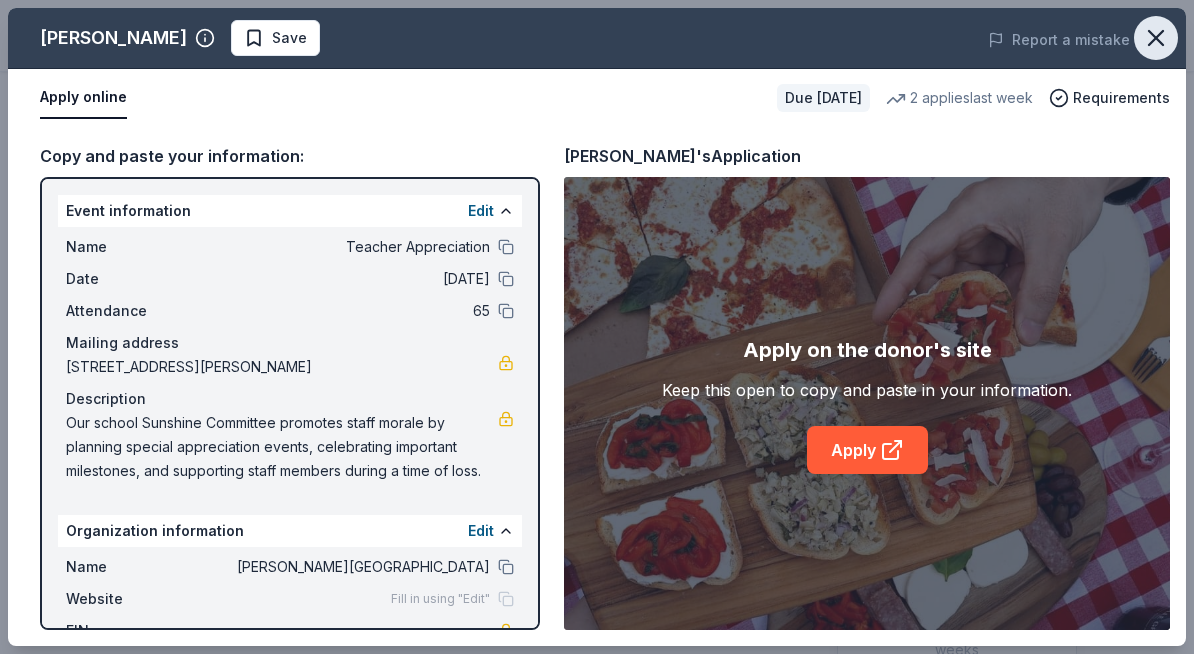 click 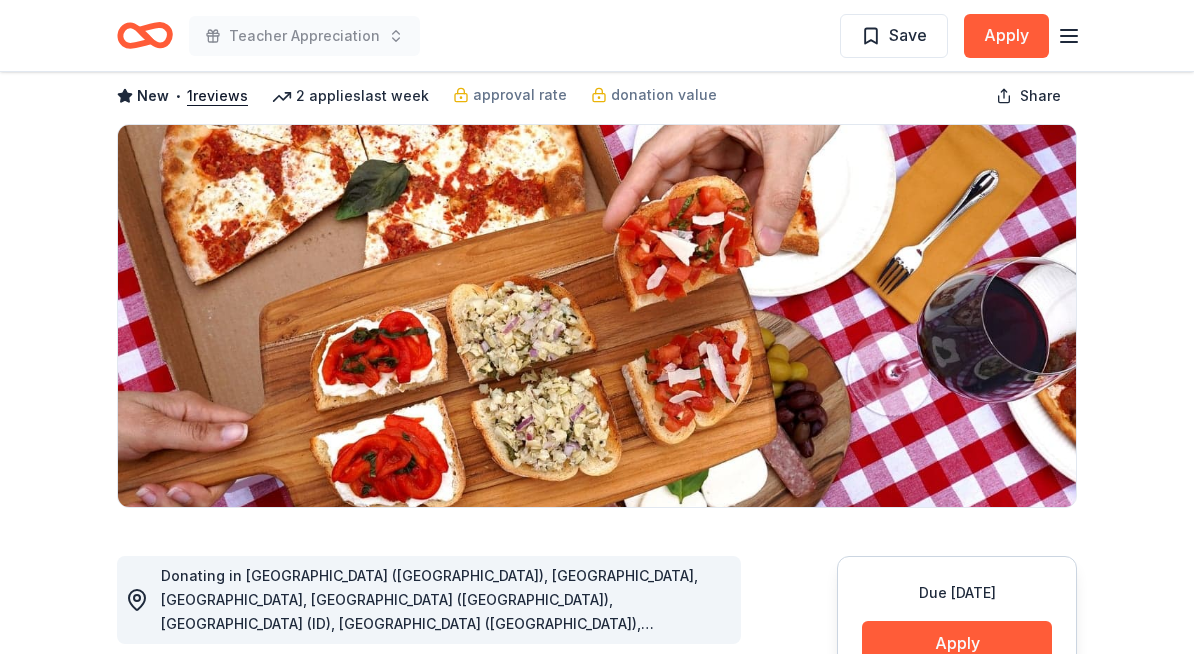 scroll, scrollTop: 0, scrollLeft: 0, axis: both 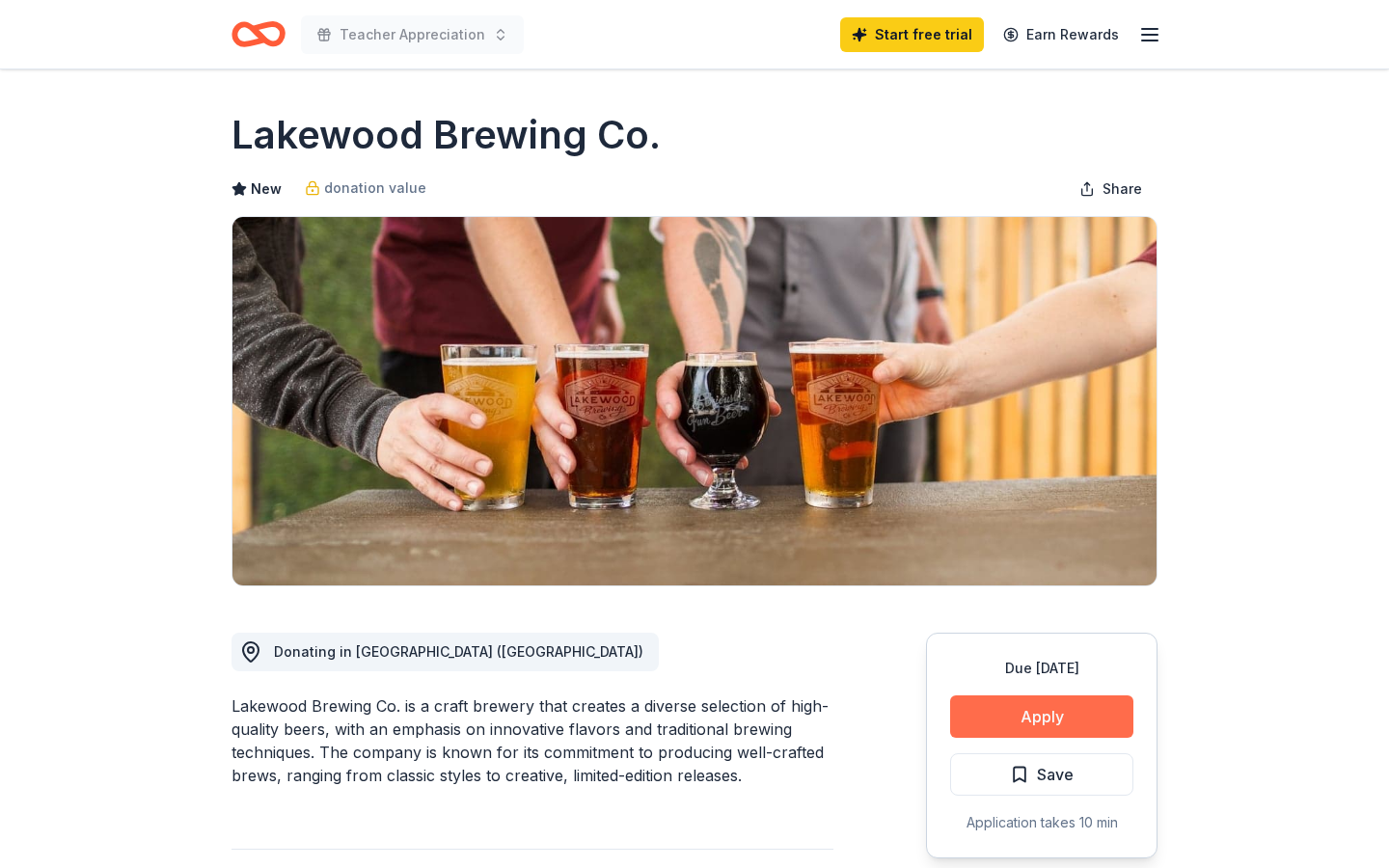 click on "Apply" at bounding box center (1042, 717) 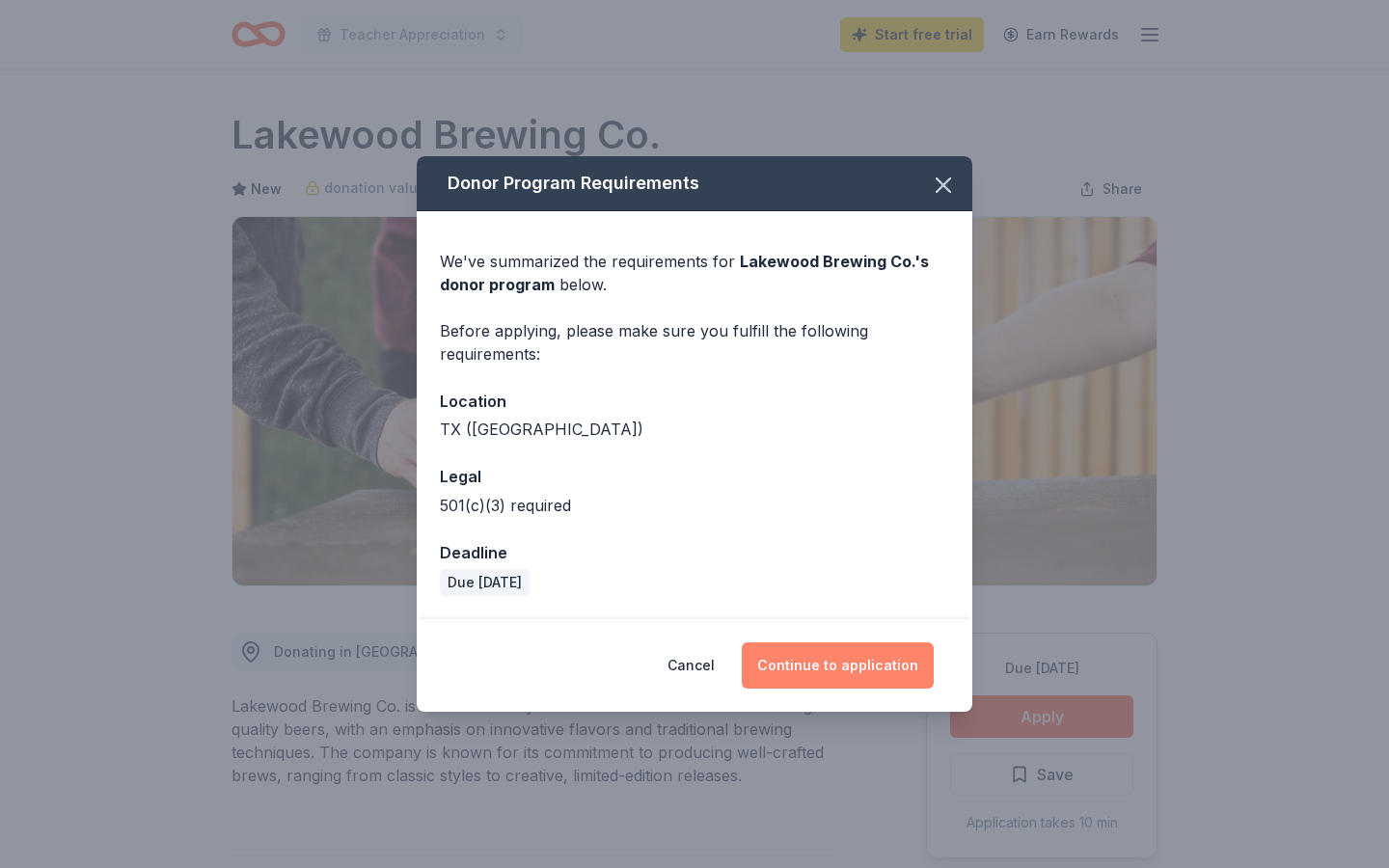 click on "Continue to application" at bounding box center (837, 665) 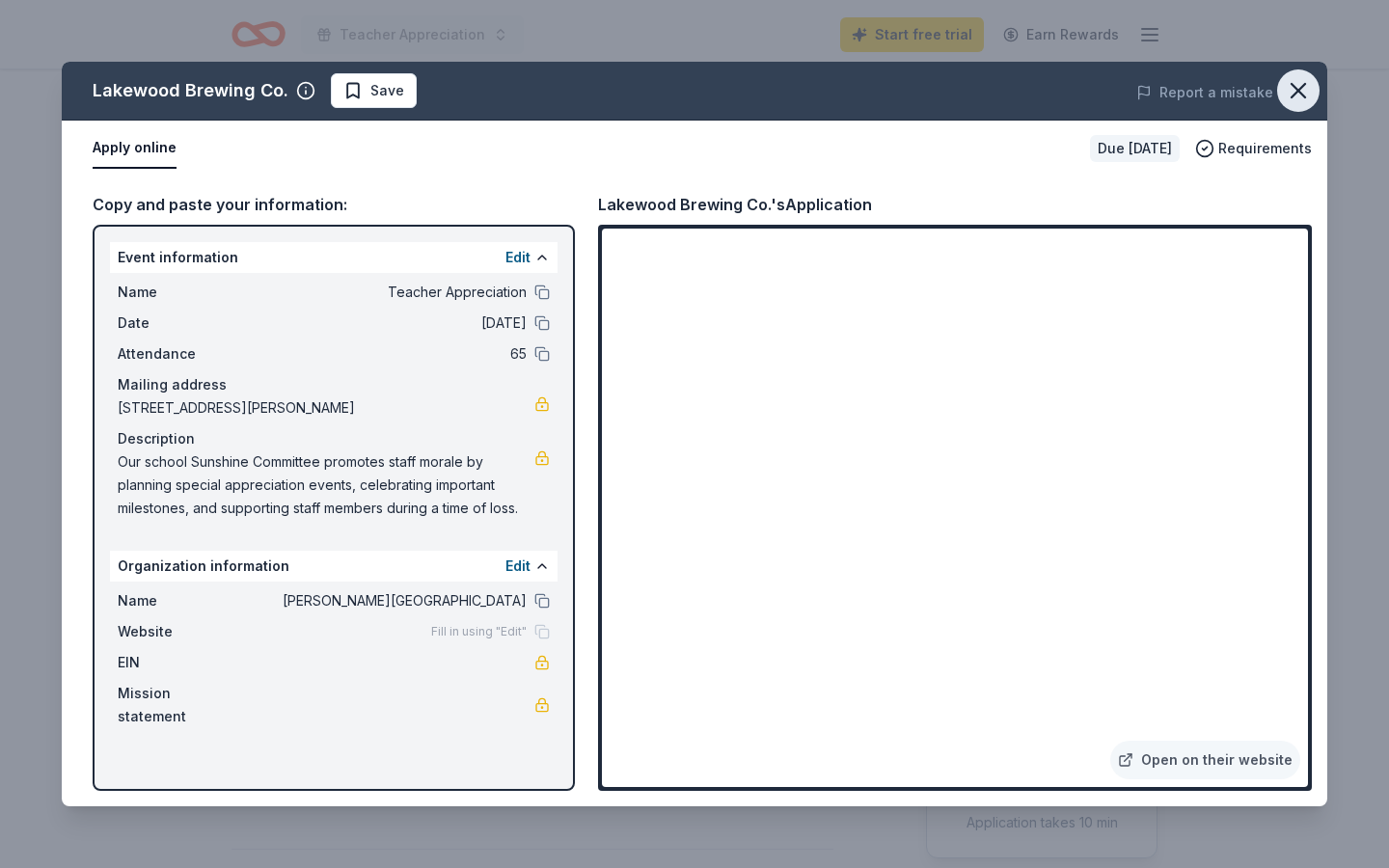 click 